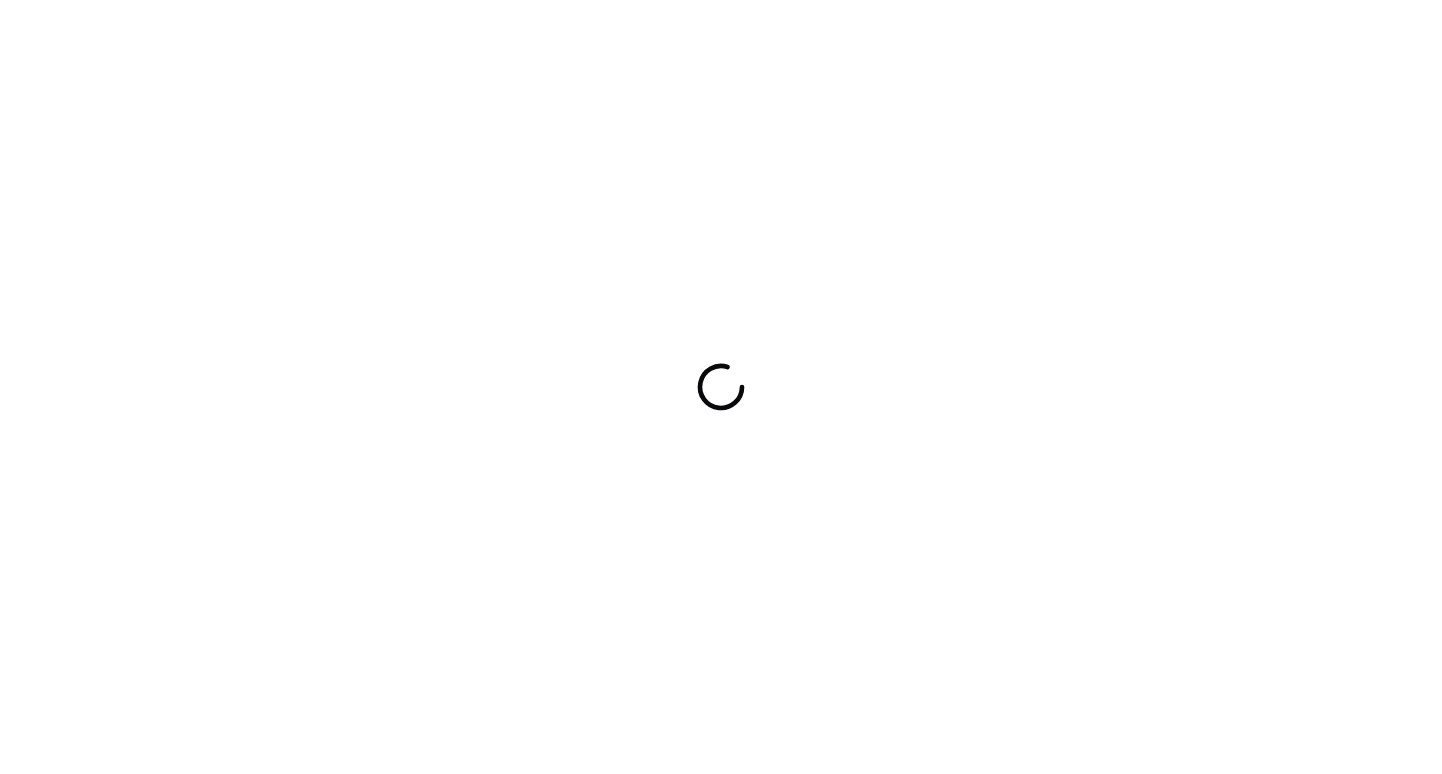 scroll, scrollTop: 0, scrollLeft: 0, axis: both 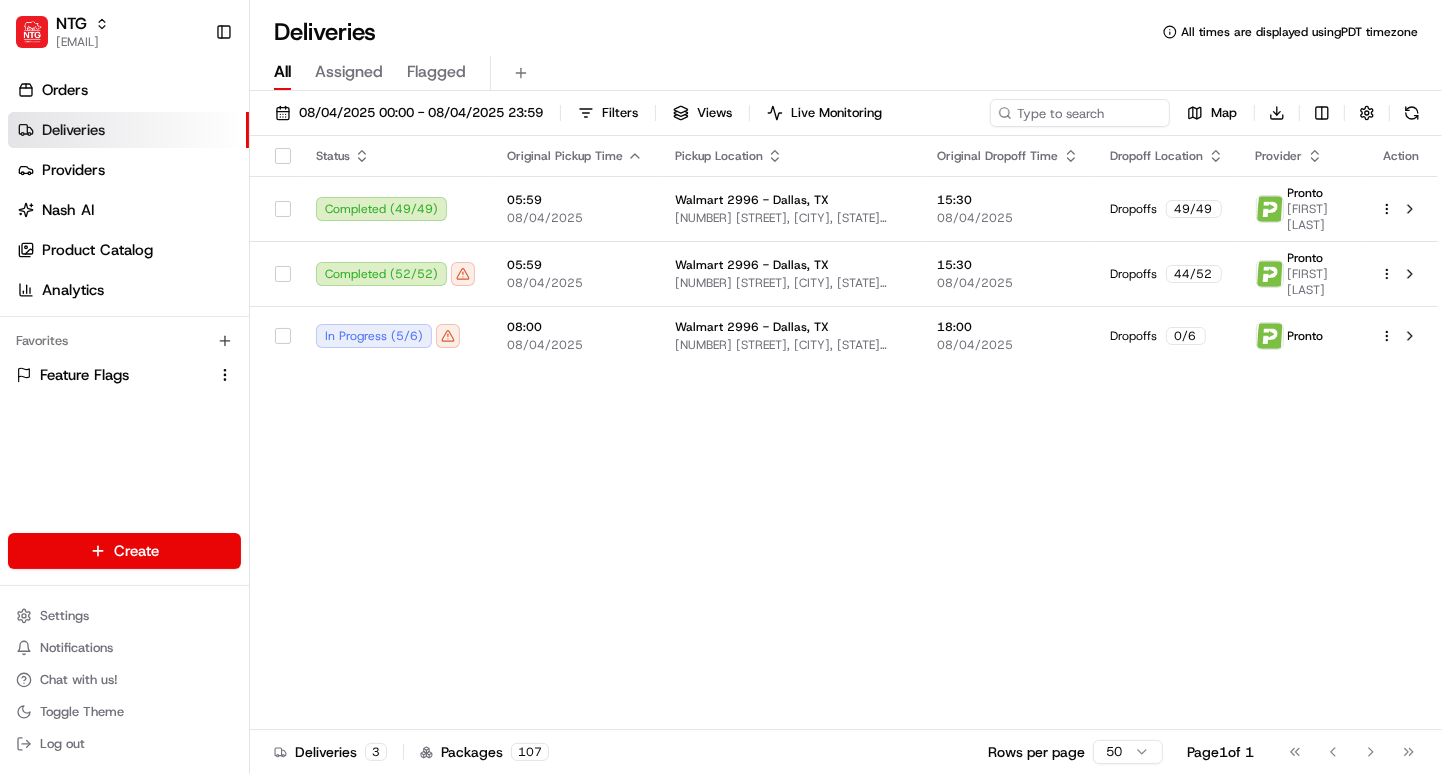 click on "[TIME] [DATE]" at bounding box center [575, 336] 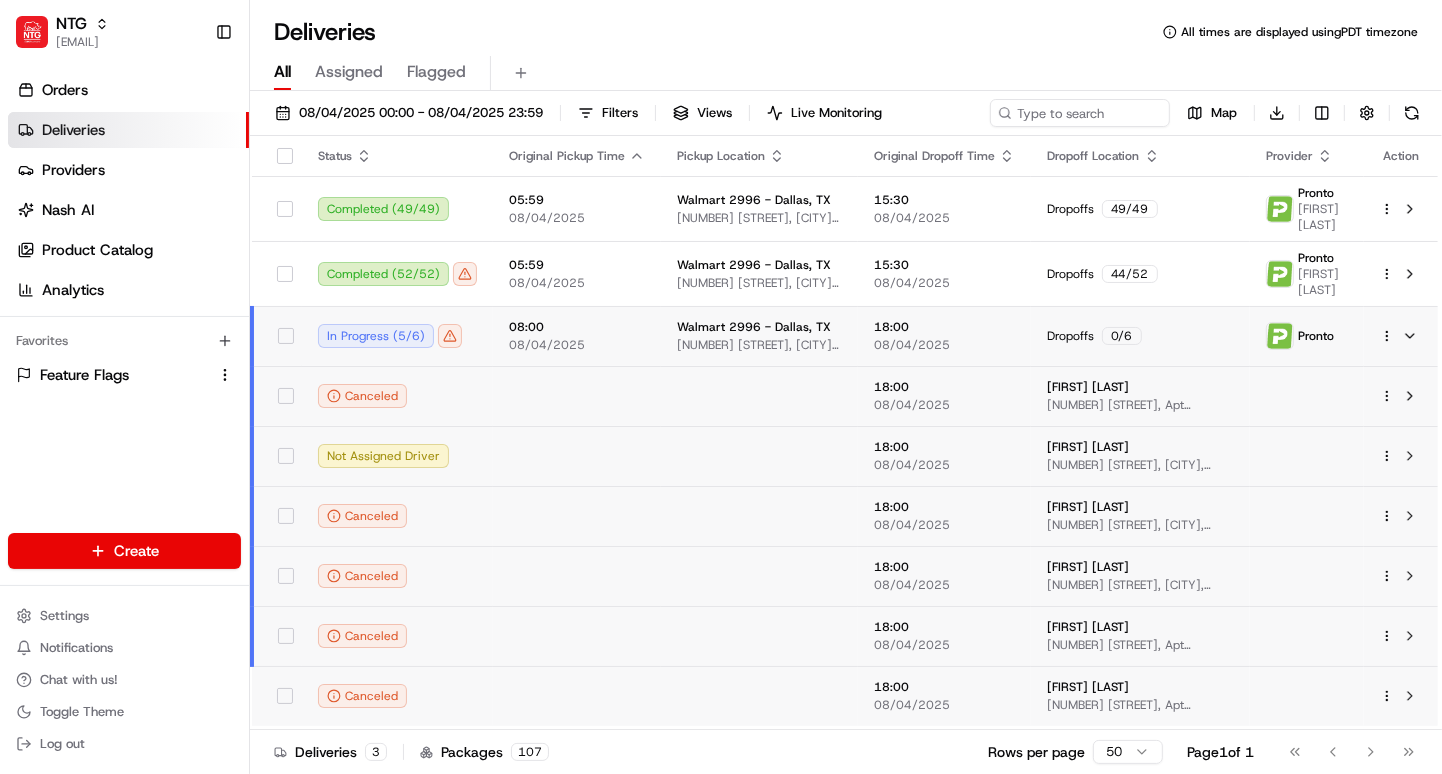 click on "08/04/2025" at bounding box center [577, 345] 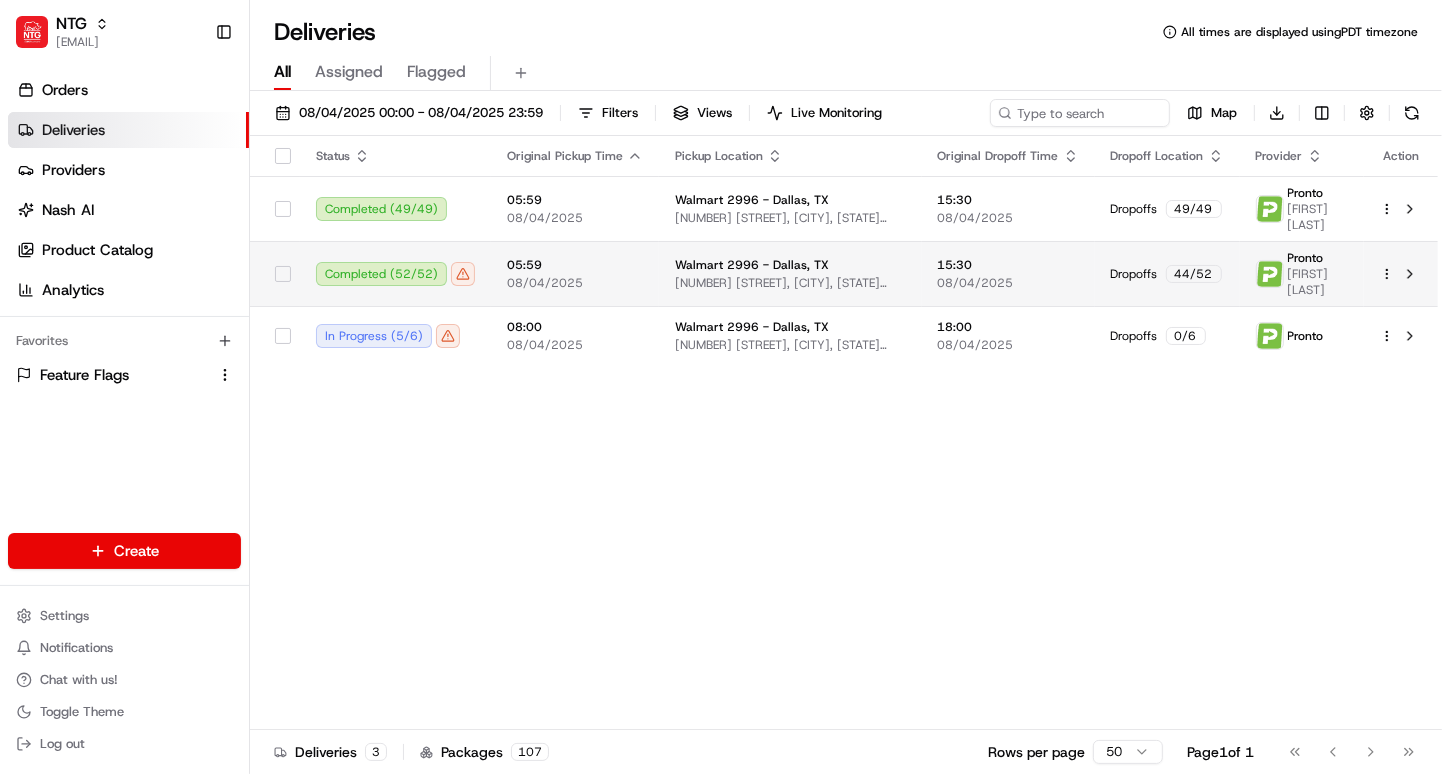click on "05:59 08/04/2025" at bounding box center [575, 273] 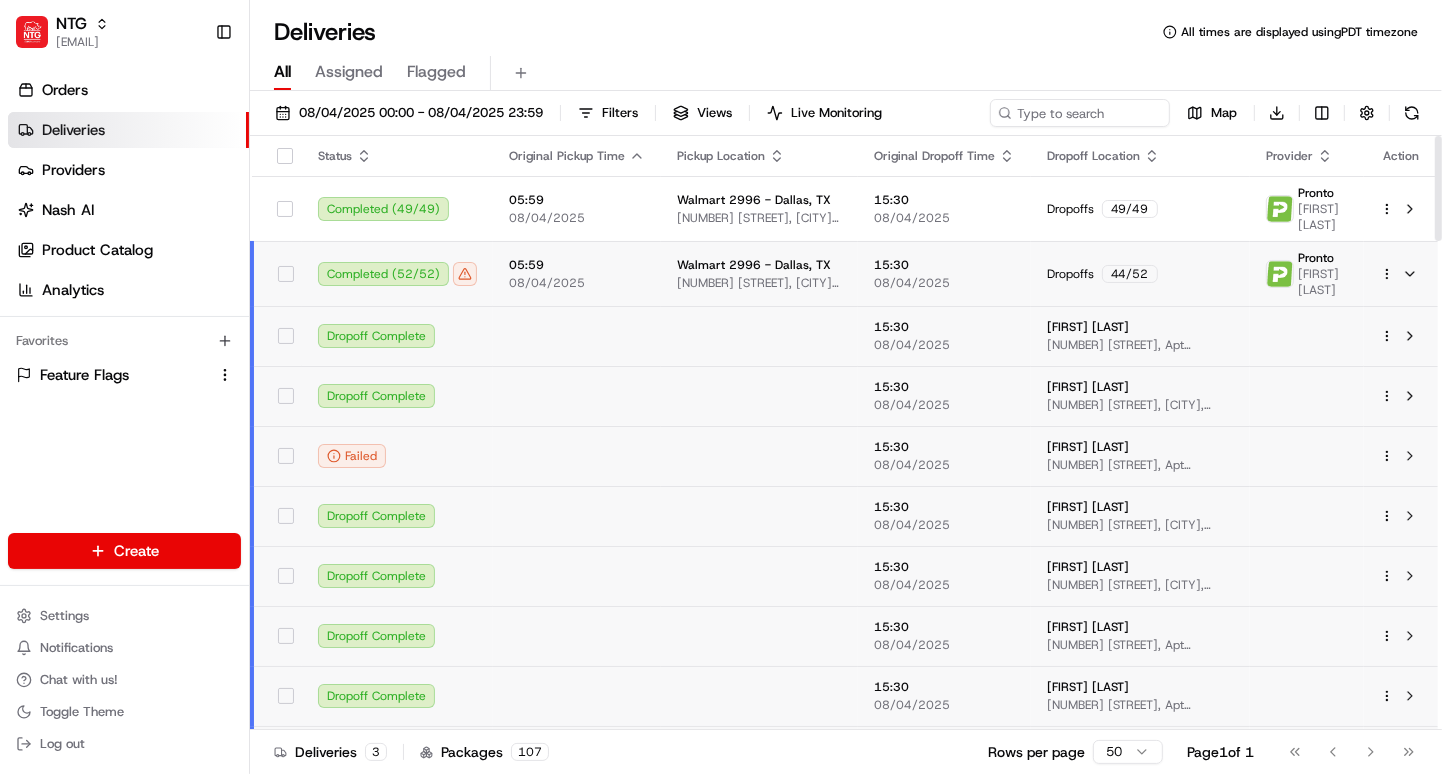 click on "08/04/2025" at bounding box center (577, 283) 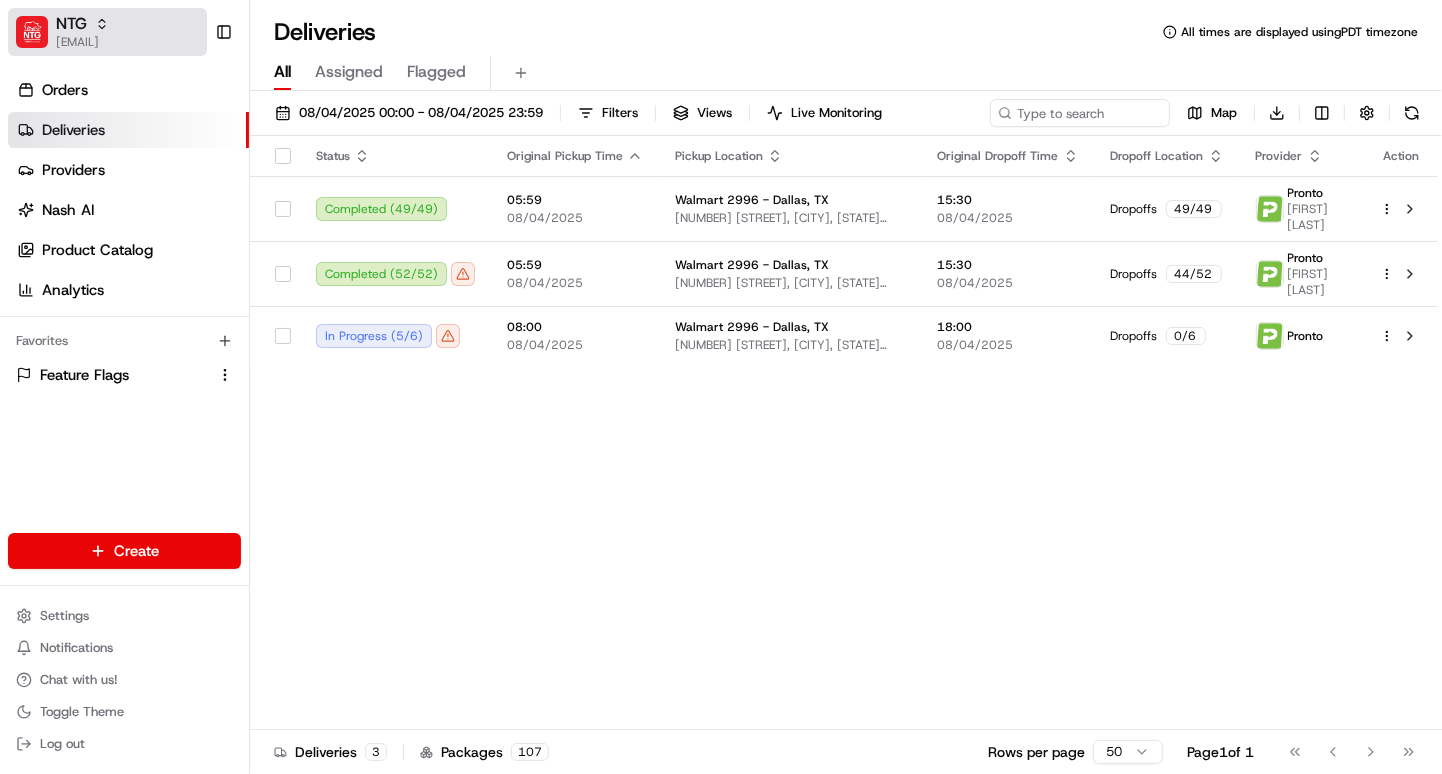 click on "[EMAIL]" at bounding box center (82, 42) 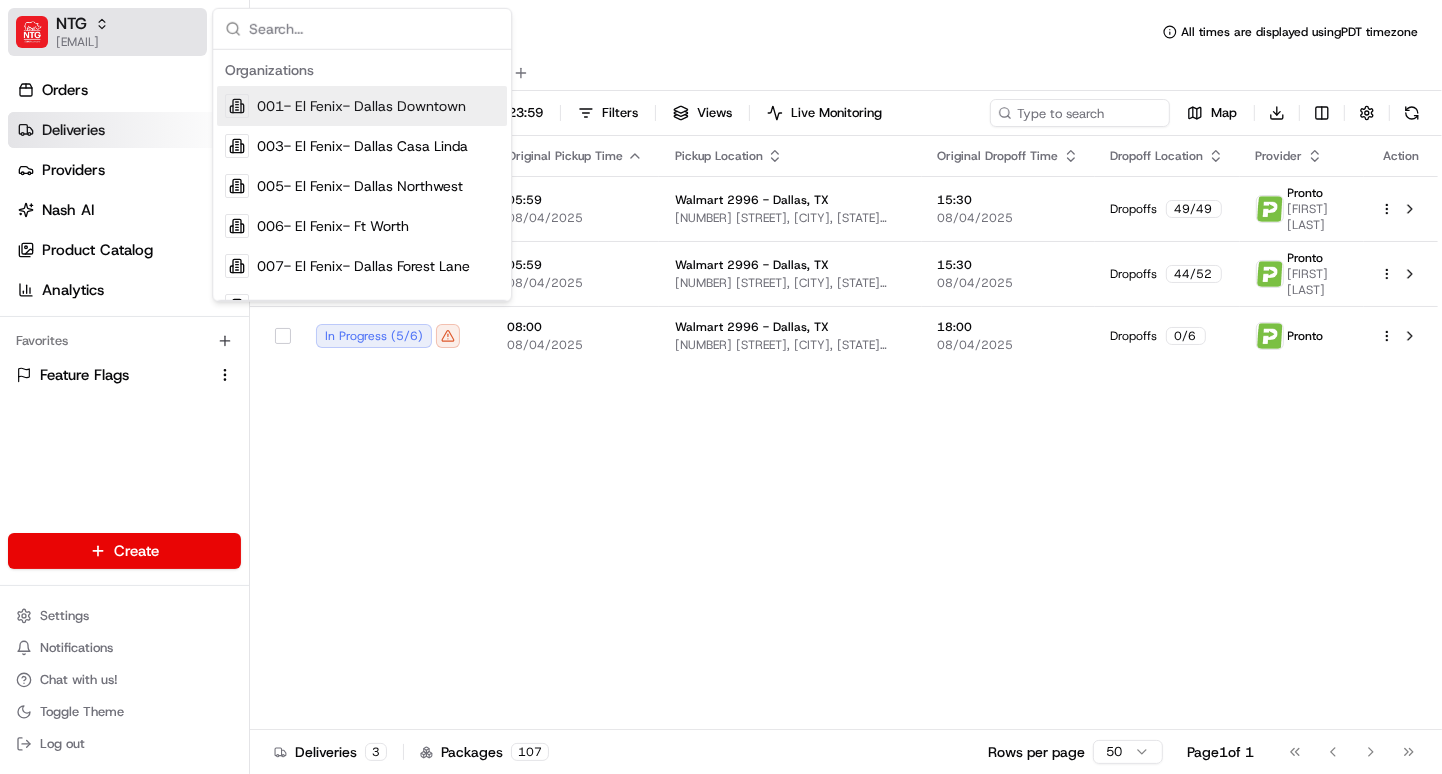 click on "[EMAIL]" at bounding box center (82, 42) 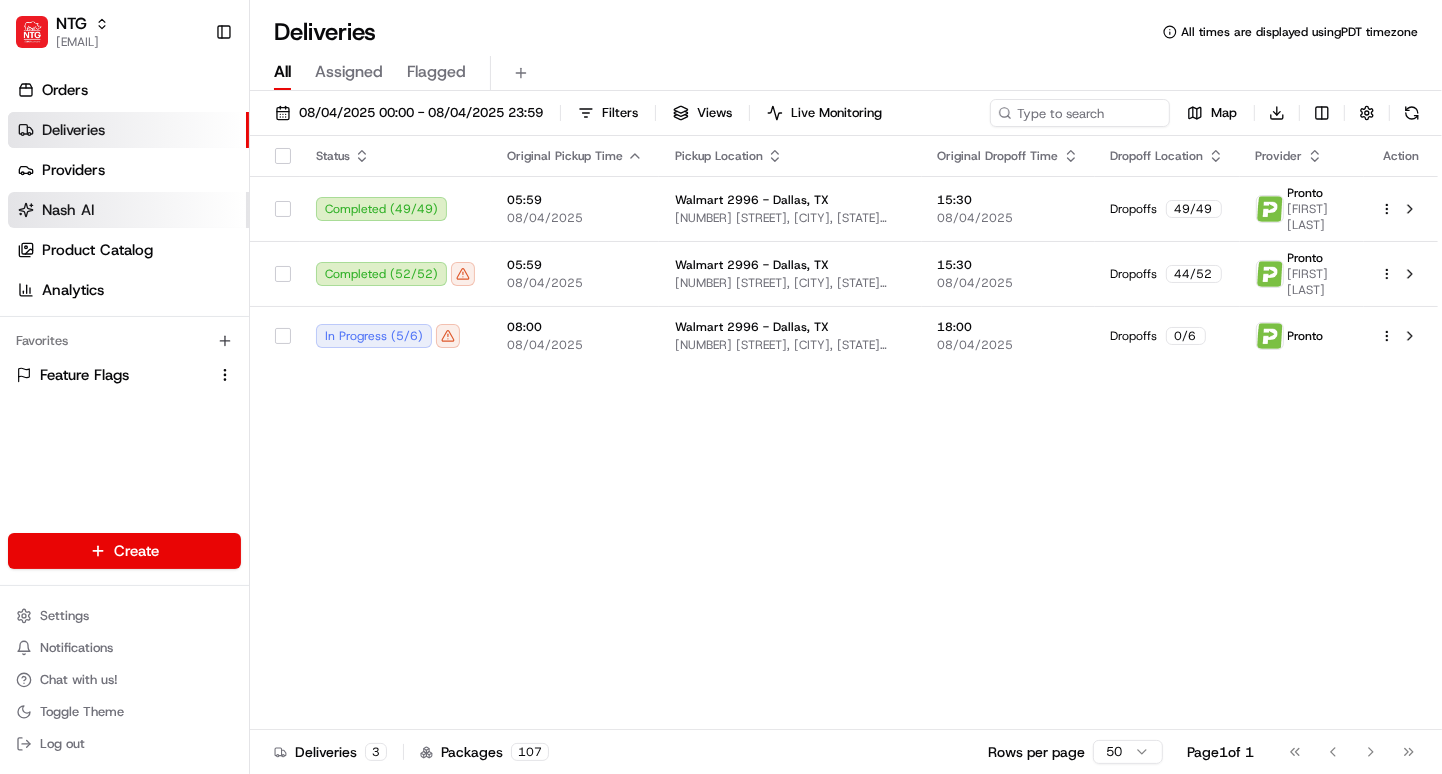 click on "Nash AI" at bounding box center (128, 210) 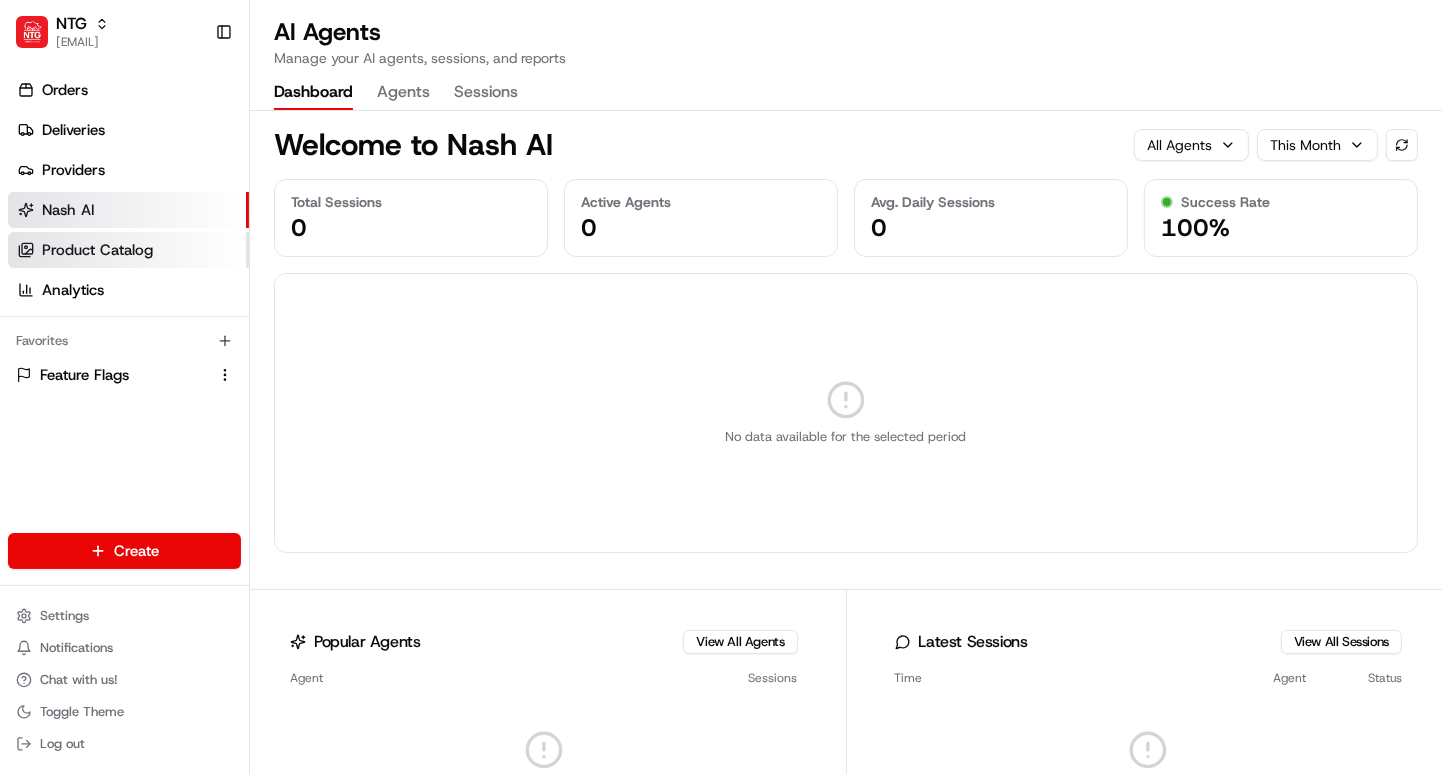 click on "Product Catalog" at bounding box center (97, 250) 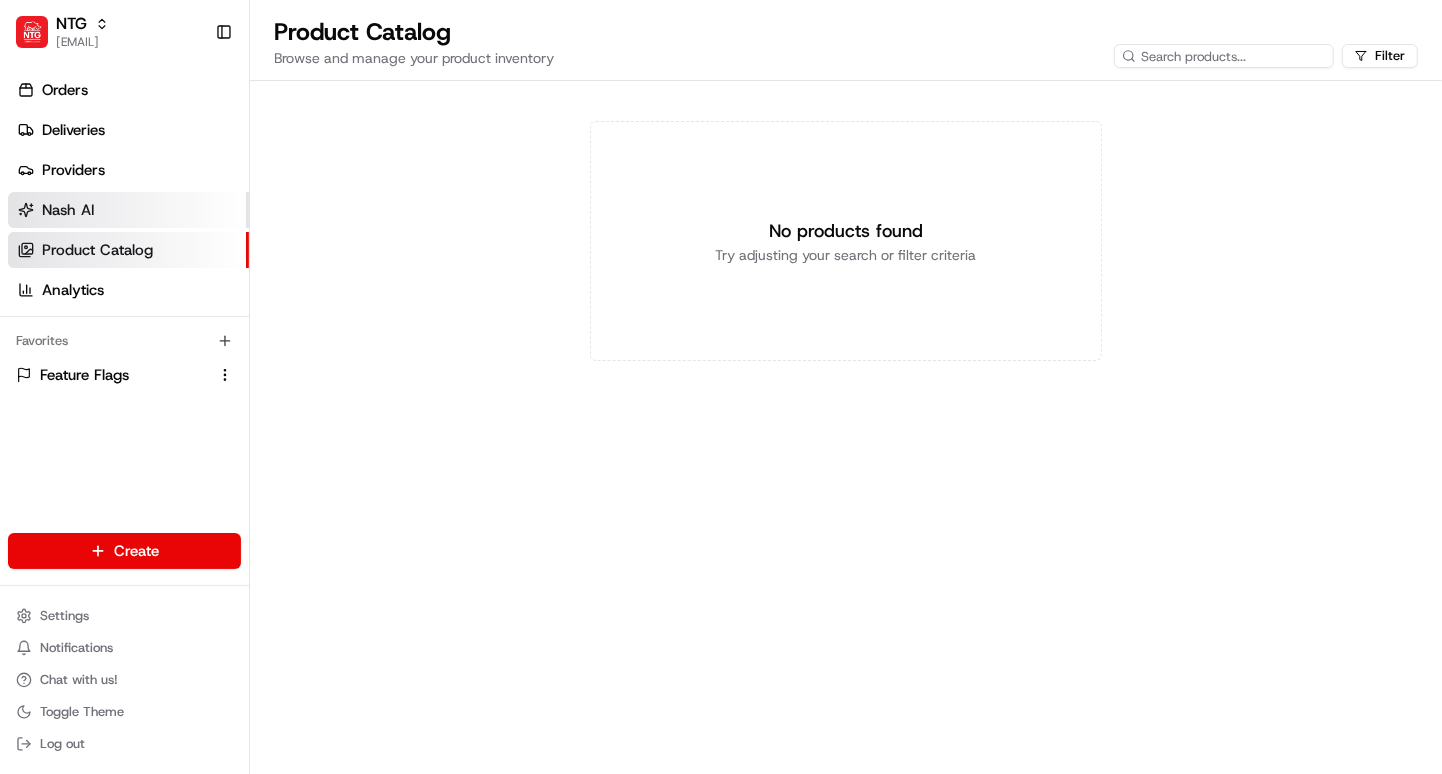 click on "Nash AI" at bounding box center [128, 210] 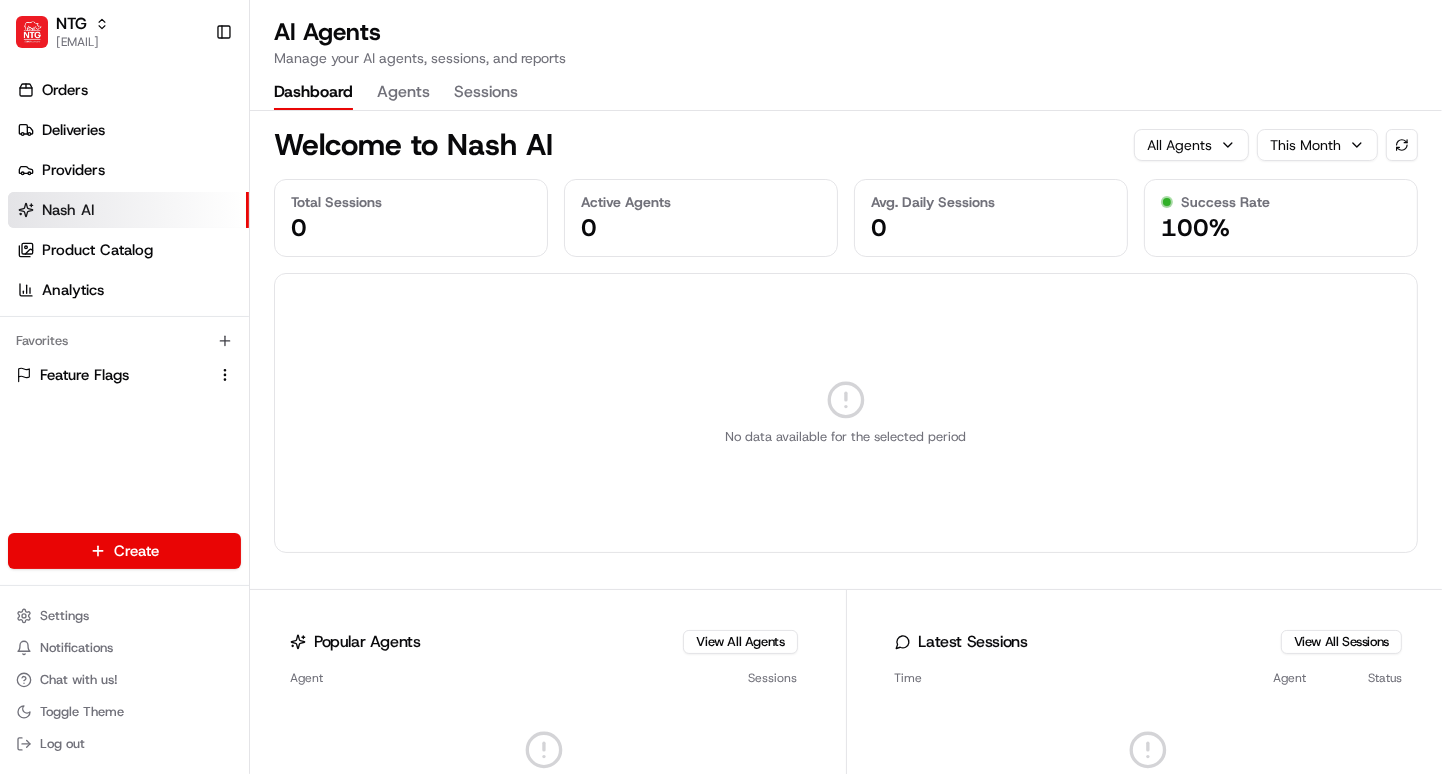 click on "Agents" at bounding box center (403, 93) 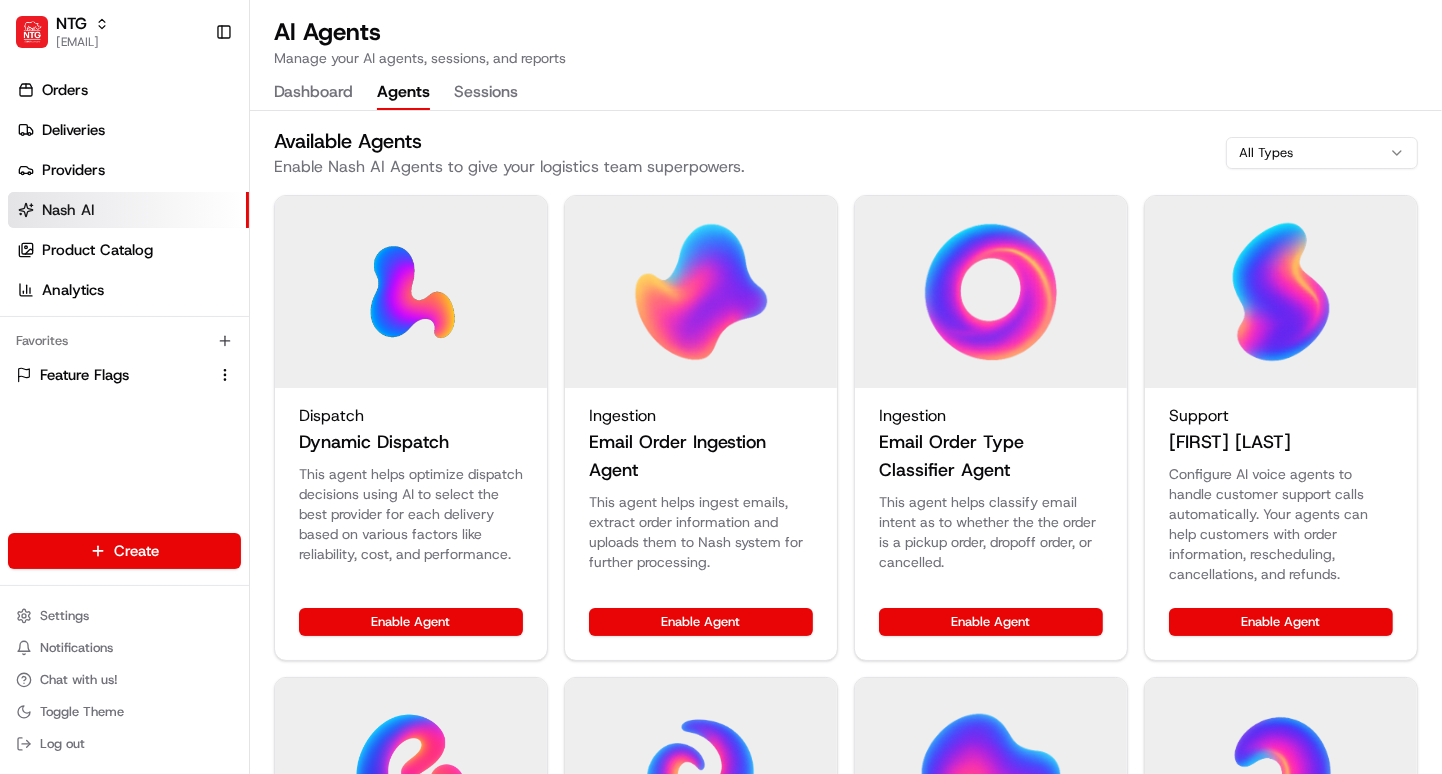 click on "Sessions" at bounding box center [486, 93] 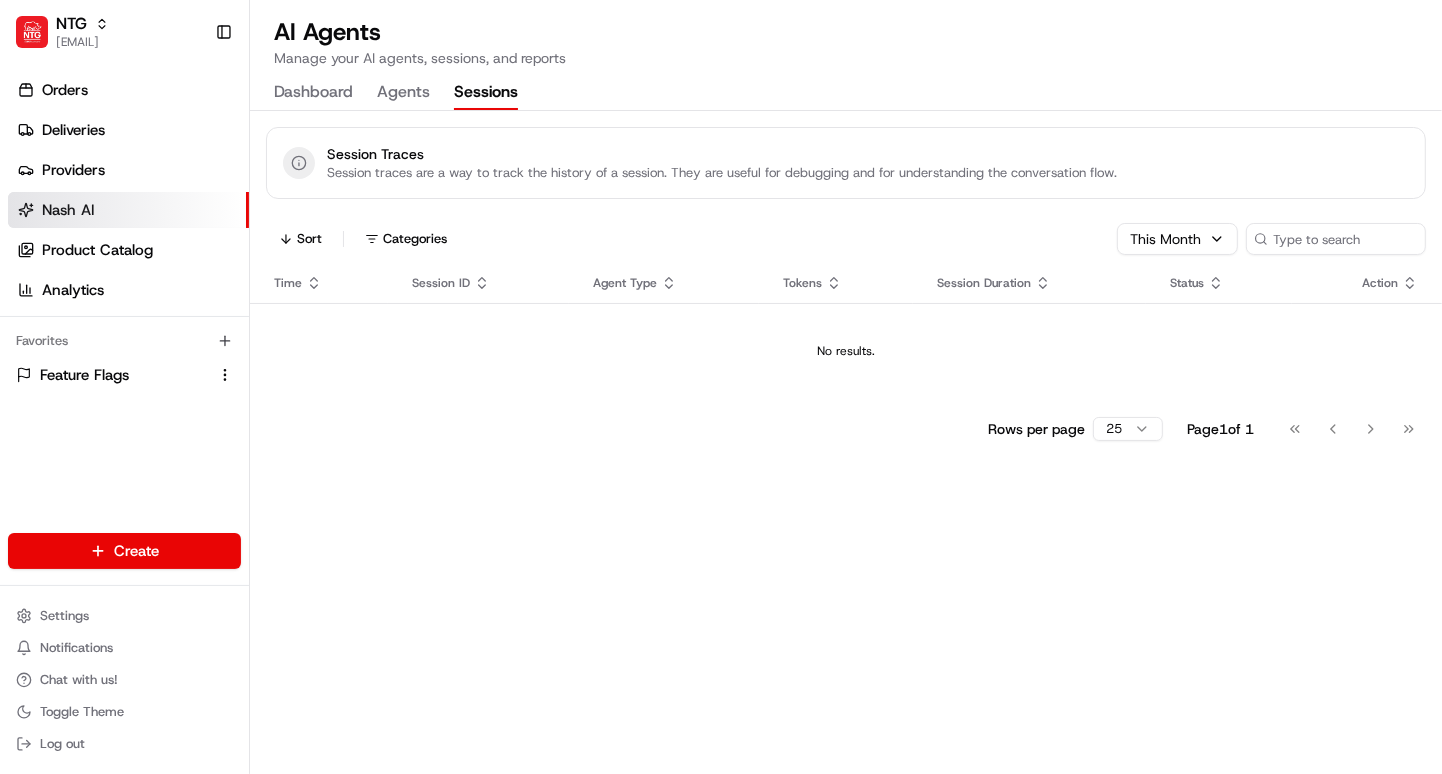 click on "Agents" at bounding box center [403, 93] 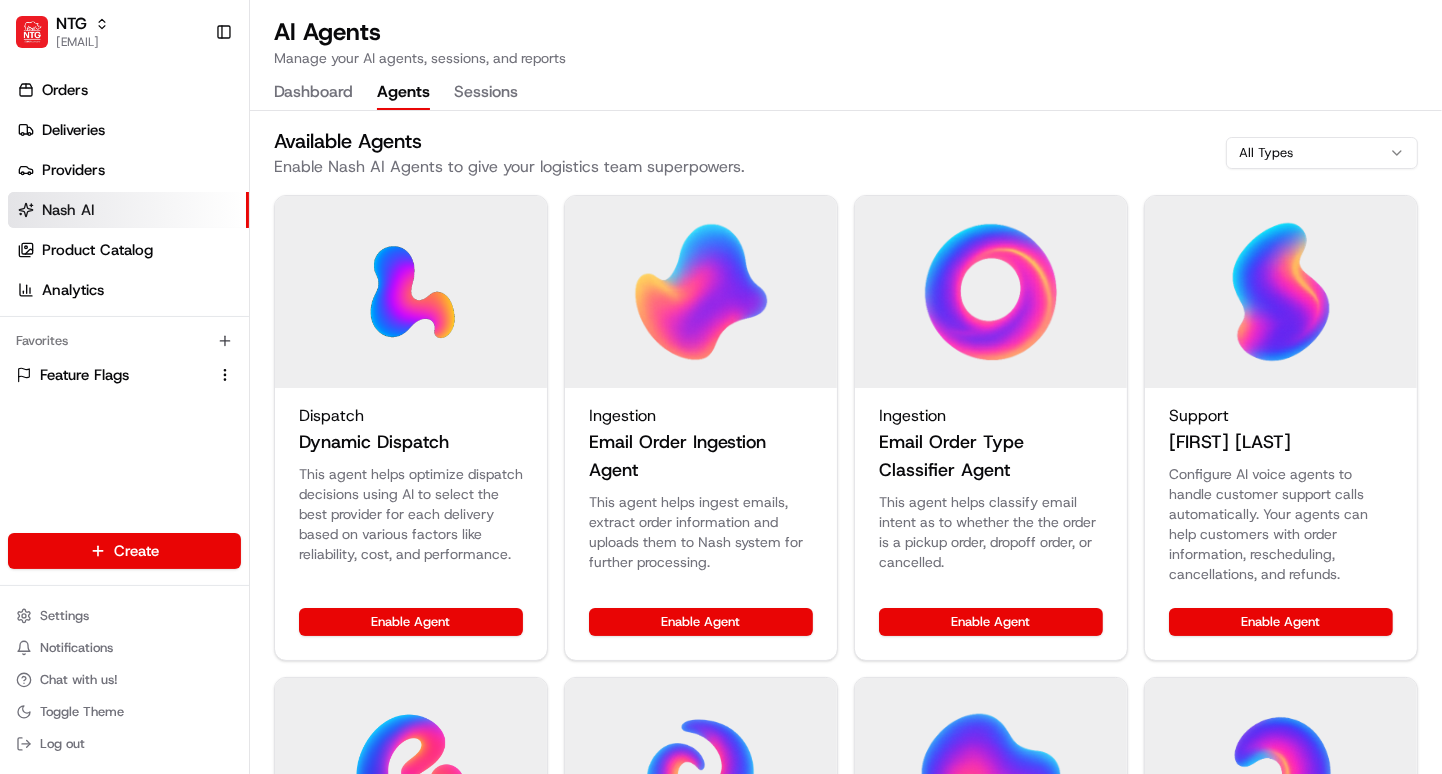 click on "Dashboard" at bounding box center (313, 93) 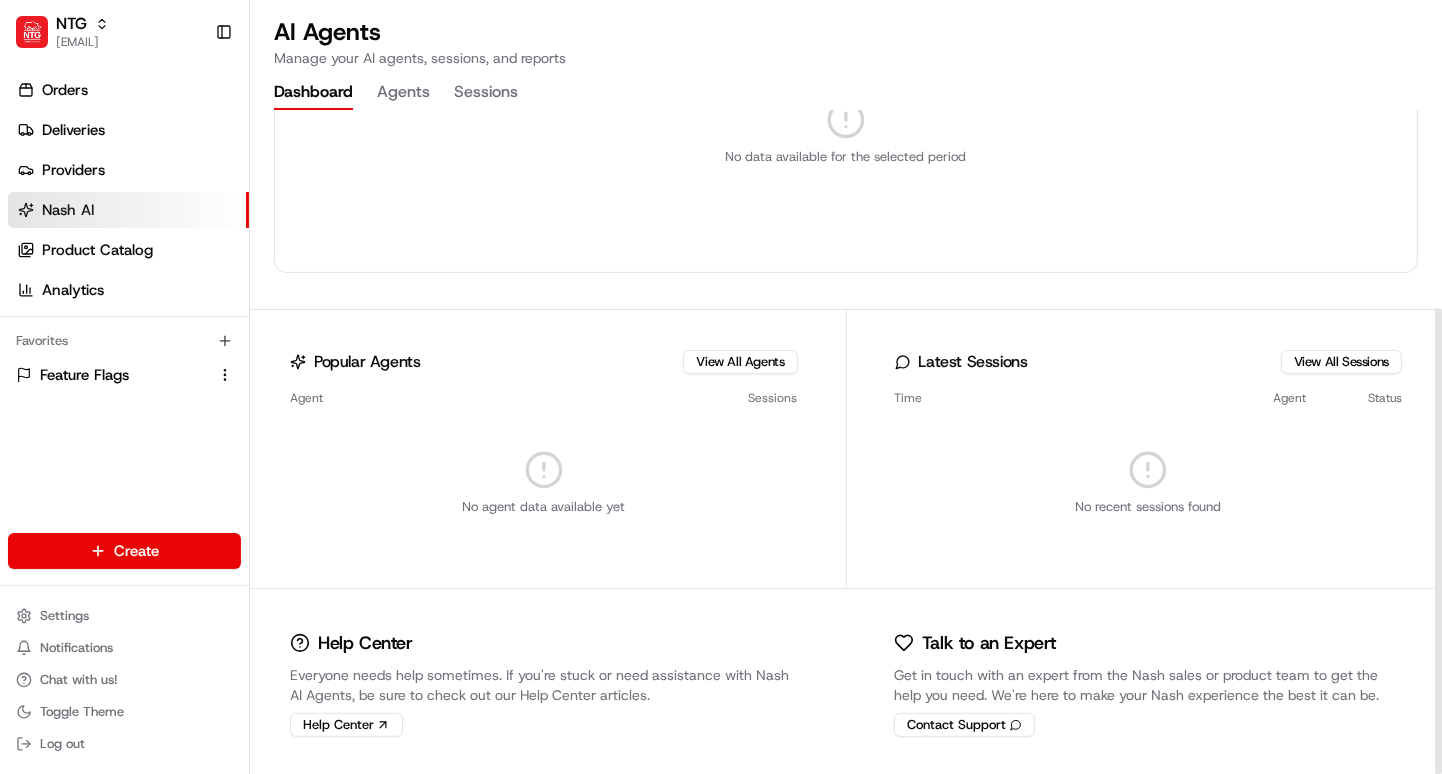 scroll, scrollTop: 0, scrollLeft: 0, axis: both 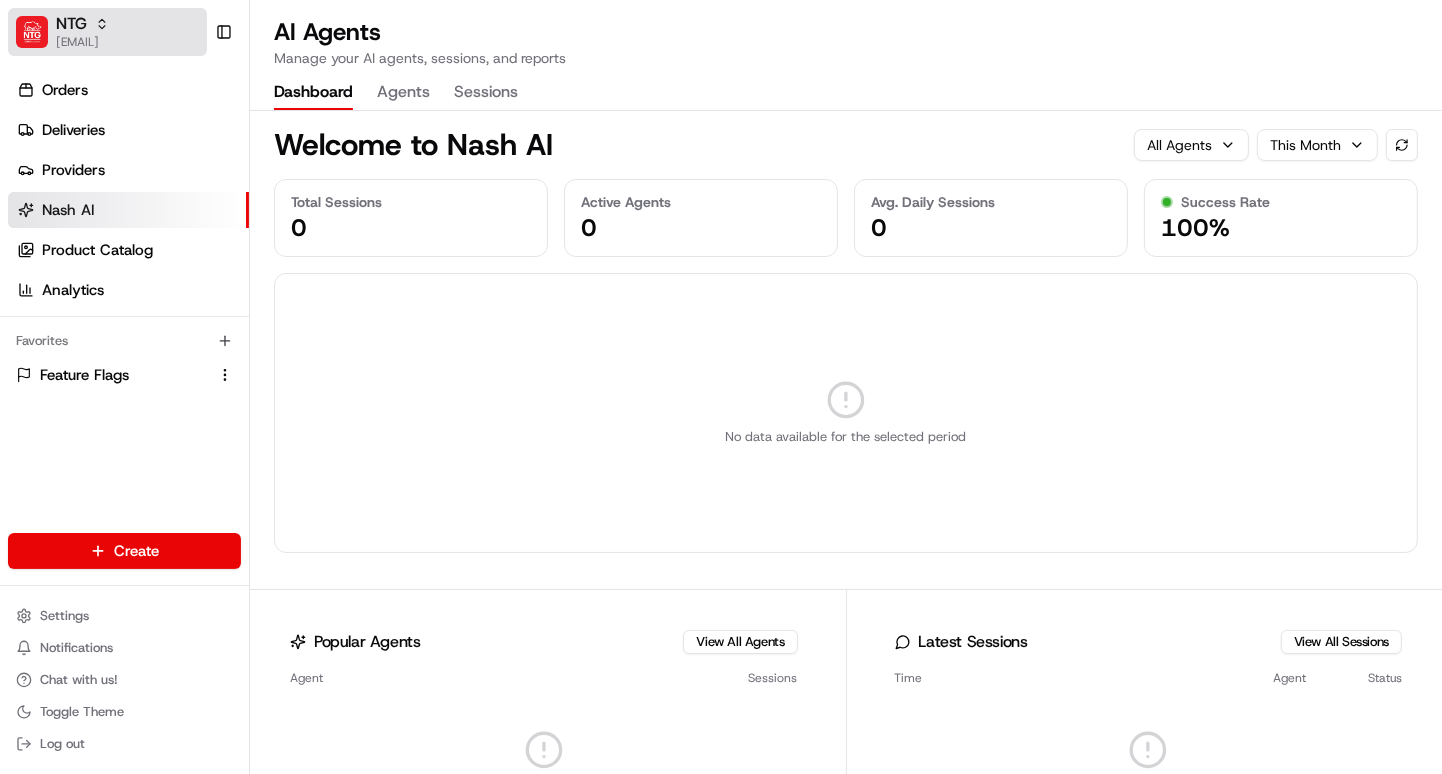 click on "NTG" at bounding box center (82, 24) 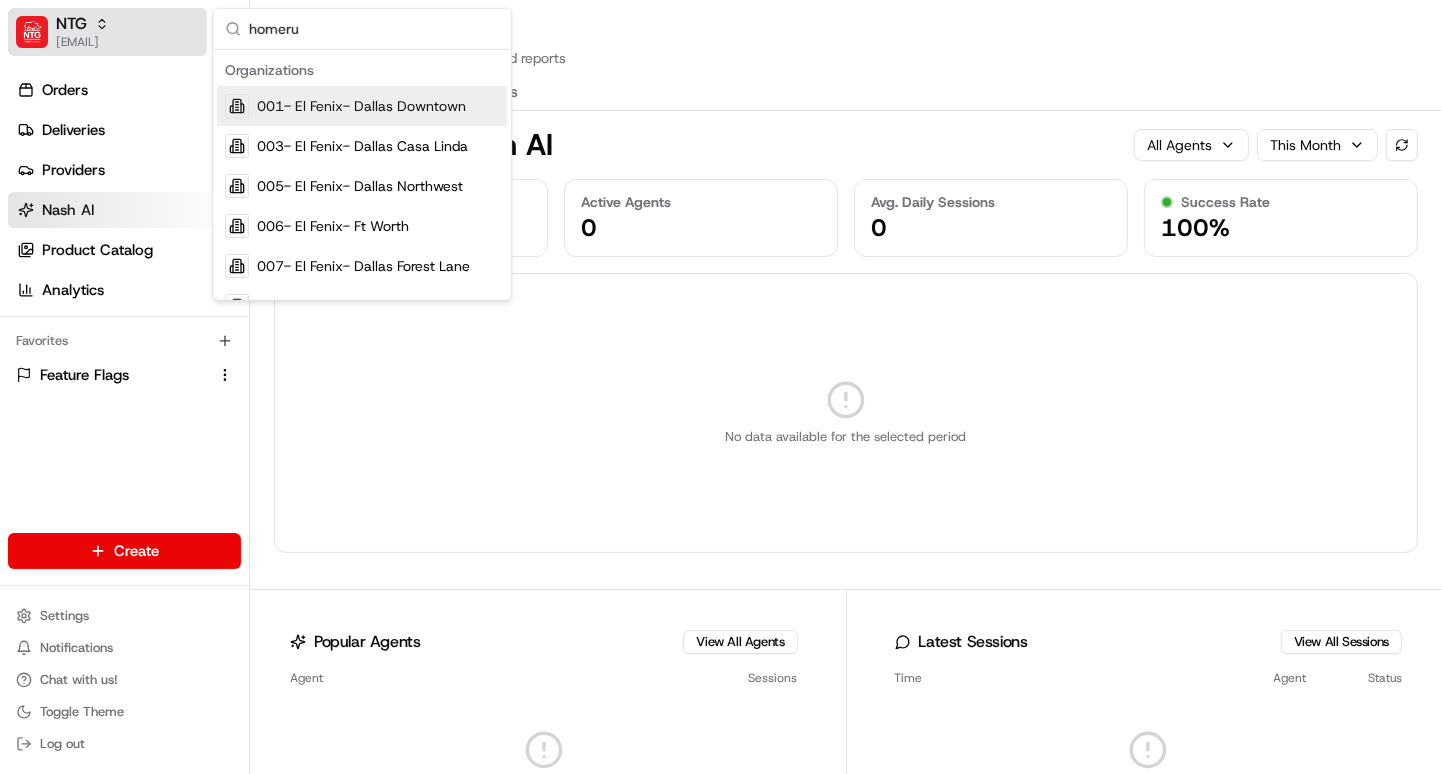 type on "homerun" 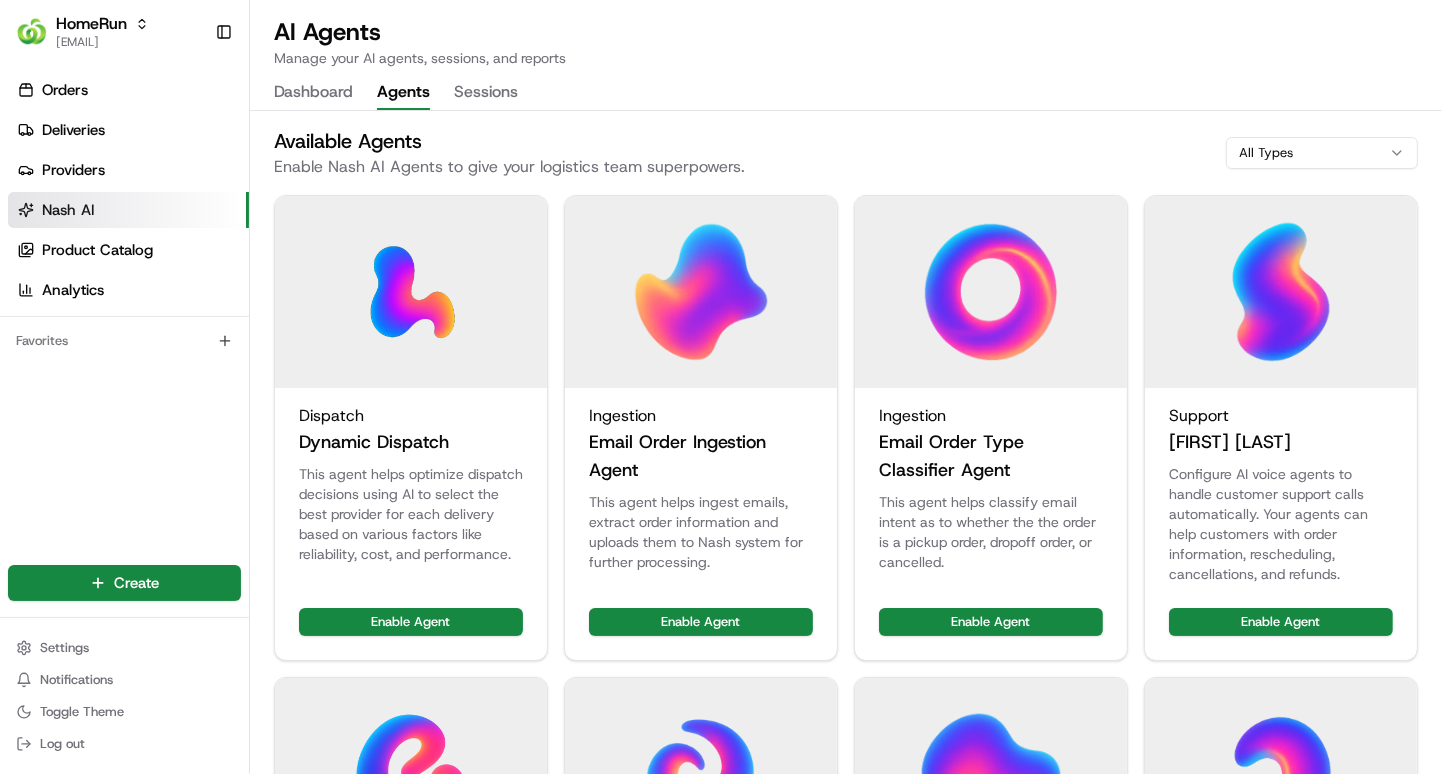 click on "Agents" at bounding box center [403, 93] 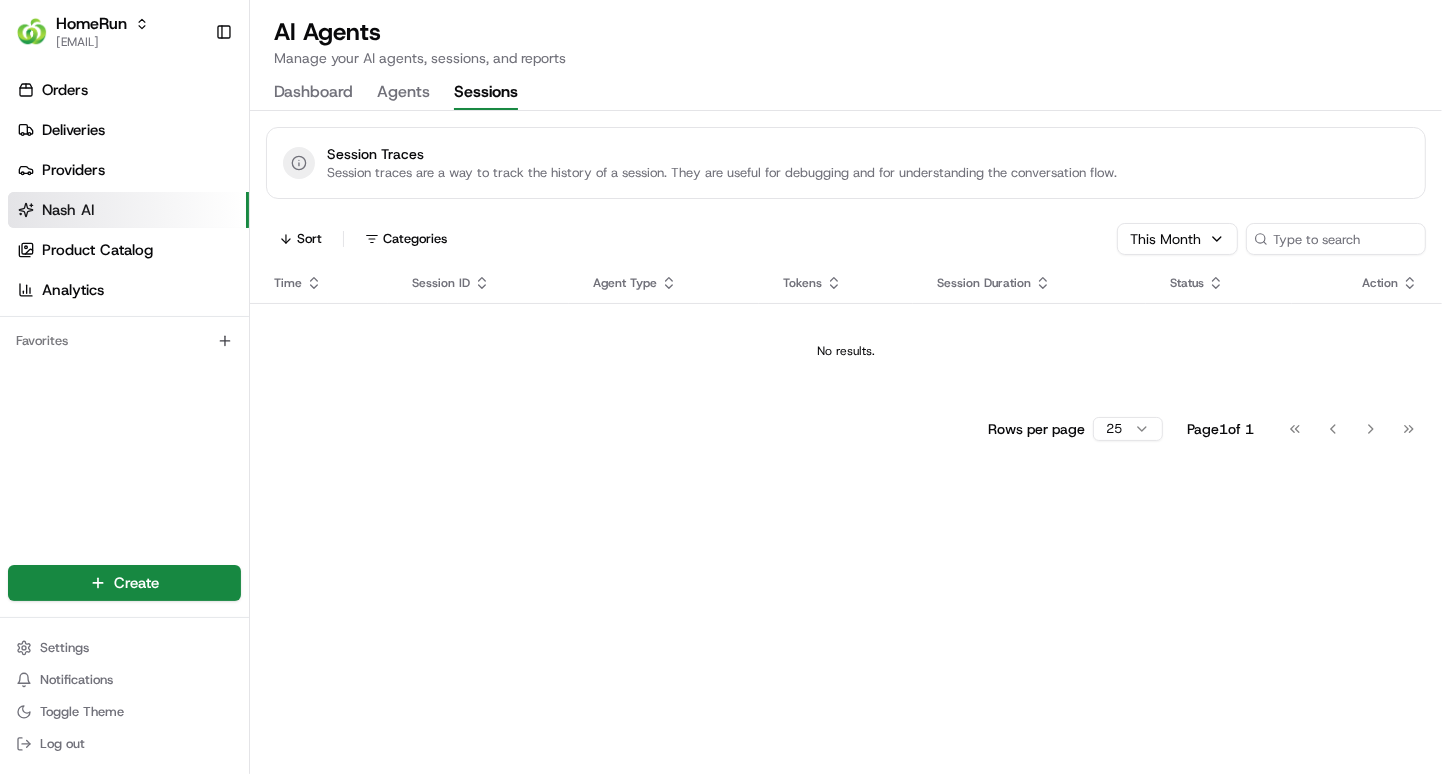 click on "Sessions" at bounding box center [486, 93] 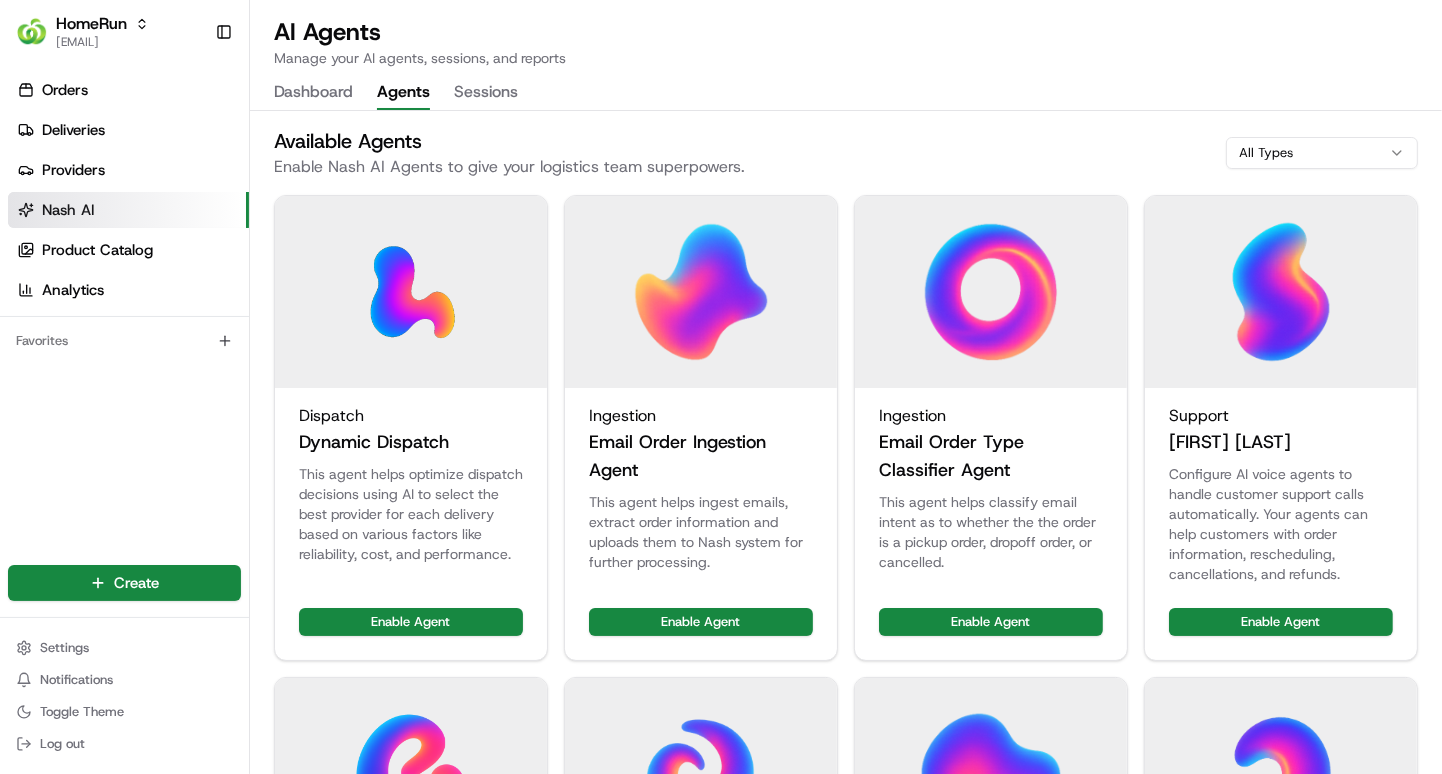 click on "Agents" at bounding box center (403, 93) 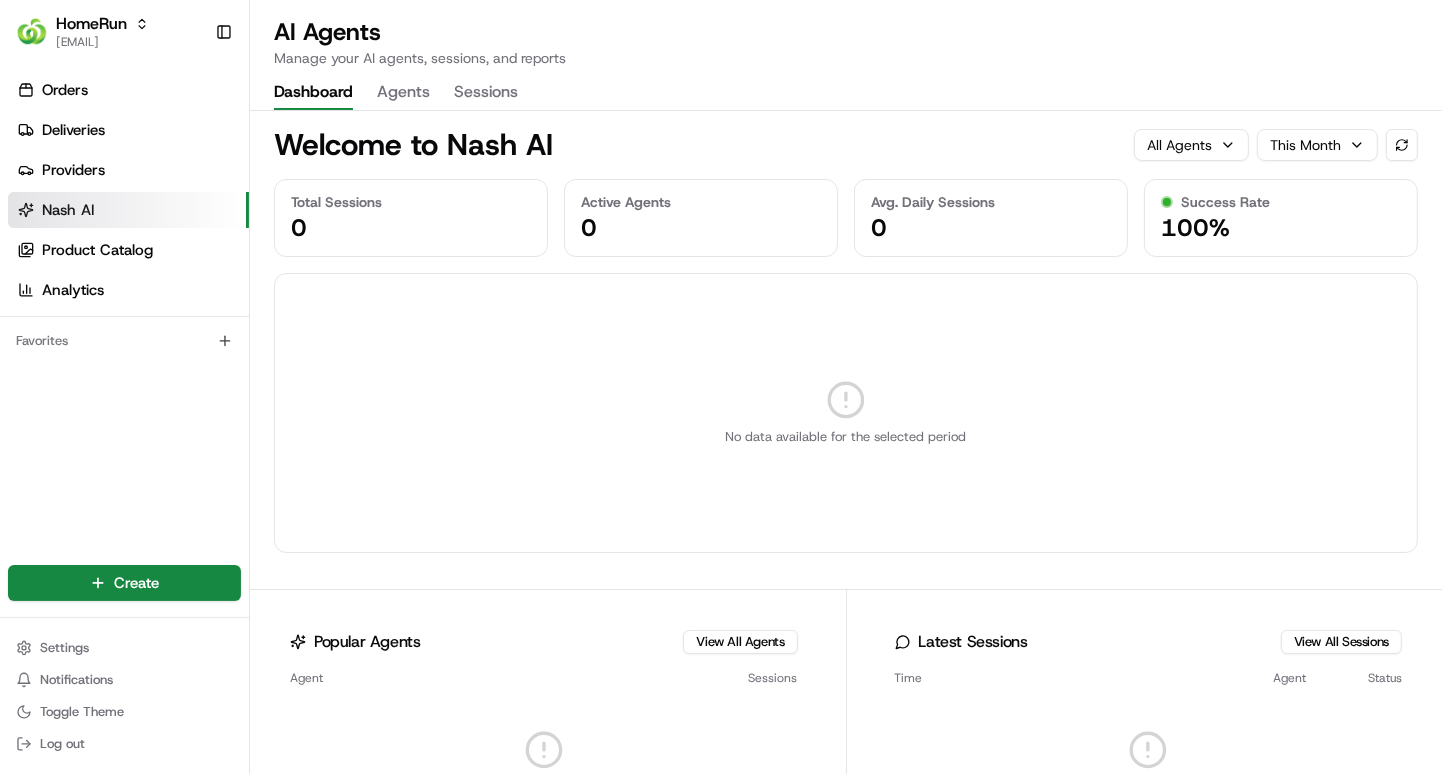 click on "Dashboard" at bounding box center (313, 93) 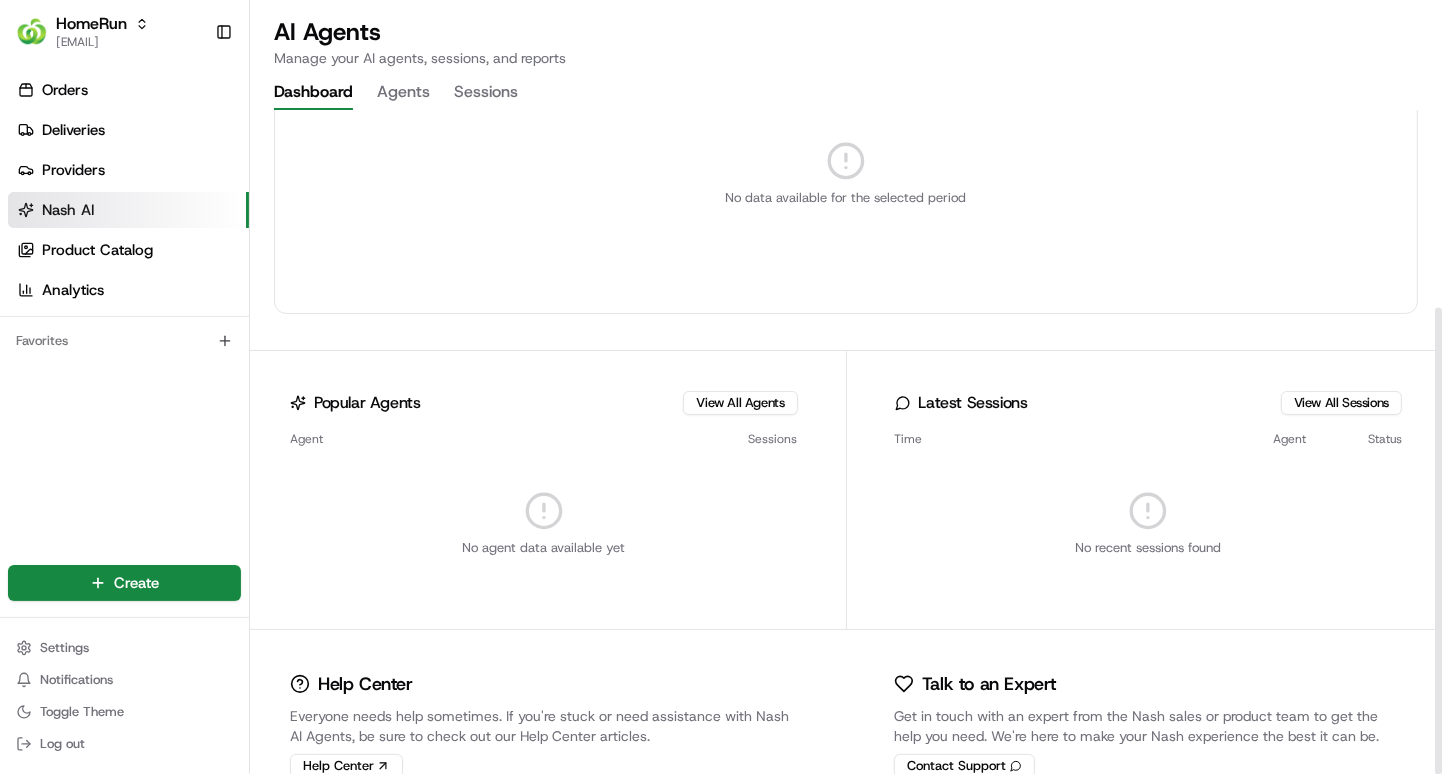 scroll, scrollTop: 0, scrollLeft: 0, axis: both 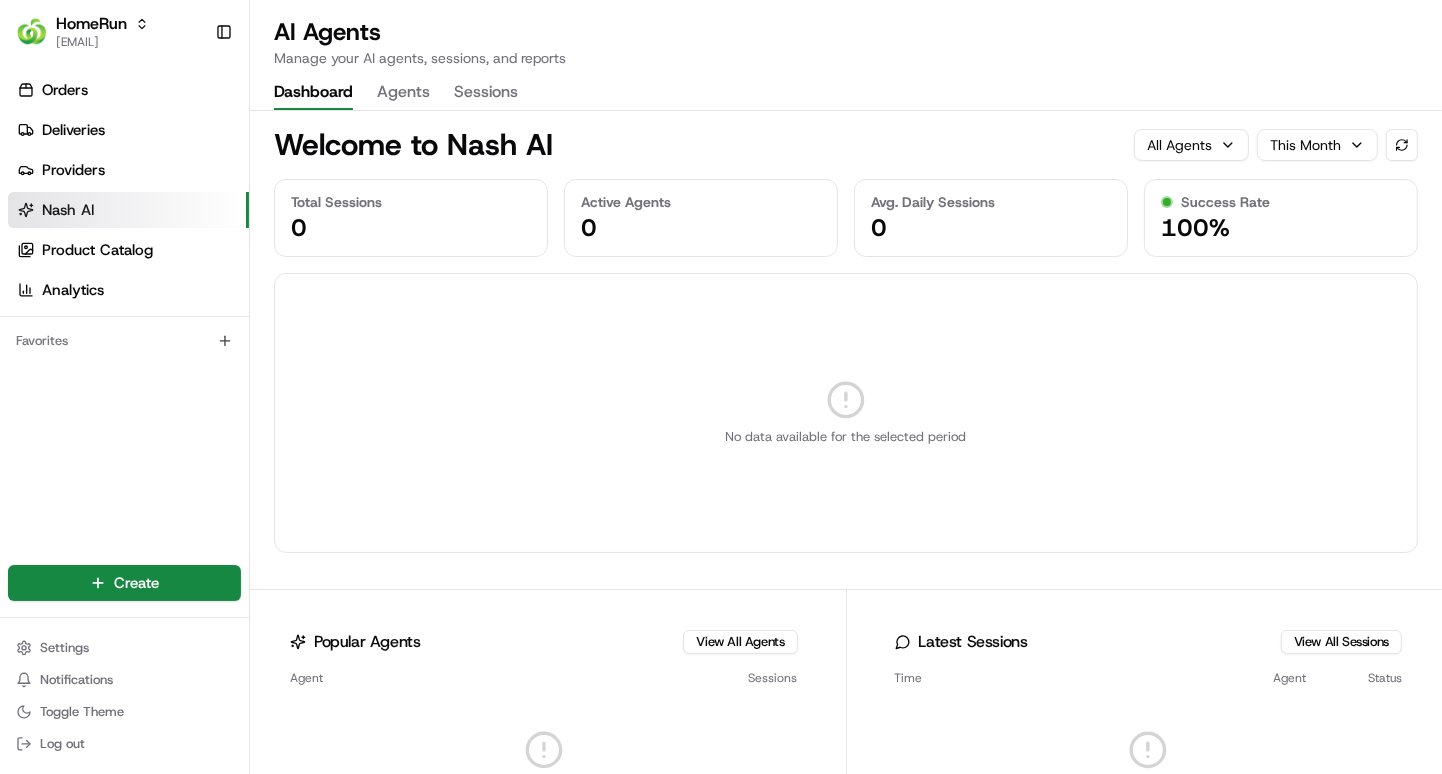 click on "HomeRun jerry@usenash.com Toggle Sidebar Orders Deliveries Providers Nash AI Product Catalog Analytics Favorites Main Menu Members & Organization Organization Users Roles Preferences Customization Portal Tracking Orchestration Automations Dispatch Strategy Optimization Strategy Shipping Labels Manifest Locations Pickup Locations Dropoff Locations Billing Billing Refund Requests Integrations Notification Triggers Webhooks API Keys Request Logs Other Feature Flags Create Settings Notifications Toggle Theme Log out AI Agents Manage your AI agents, sessions, and reports Dashboard Agents Sessions Welcome to Nash AI All Agents This Month Total Sessions 0 Active Agents 0 Avg. Daily Sessions 0 Success Rate 100% No data available for the selected period Popular Agents View All Agents Agent Sessions No agent data available yet Latest Sessions View All Sessions Time Agent Status No recent sessions found Help Center Help Center Talk to an Expert Contact Support" at bounding box center (721, 387) 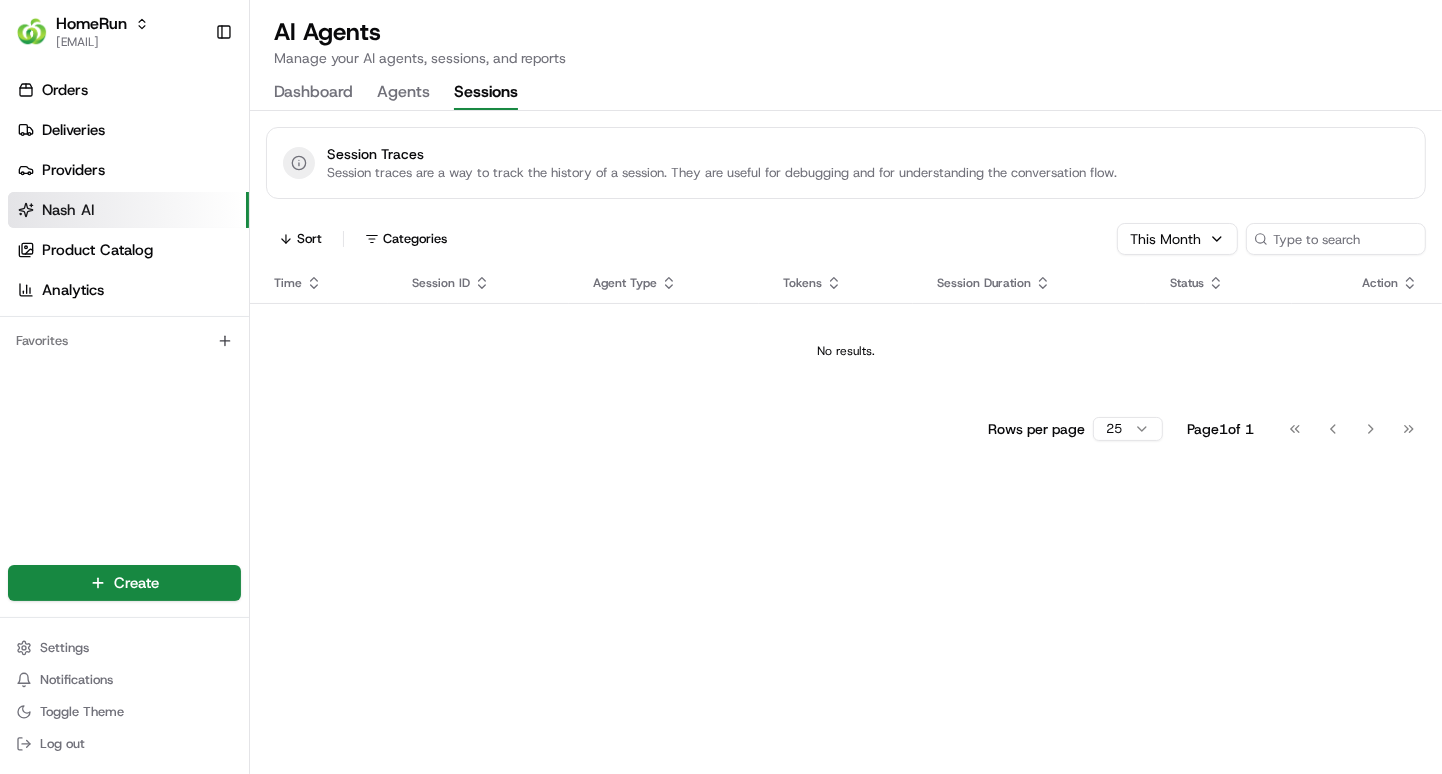 click on "Sessions" at bounding box center [486, 93] 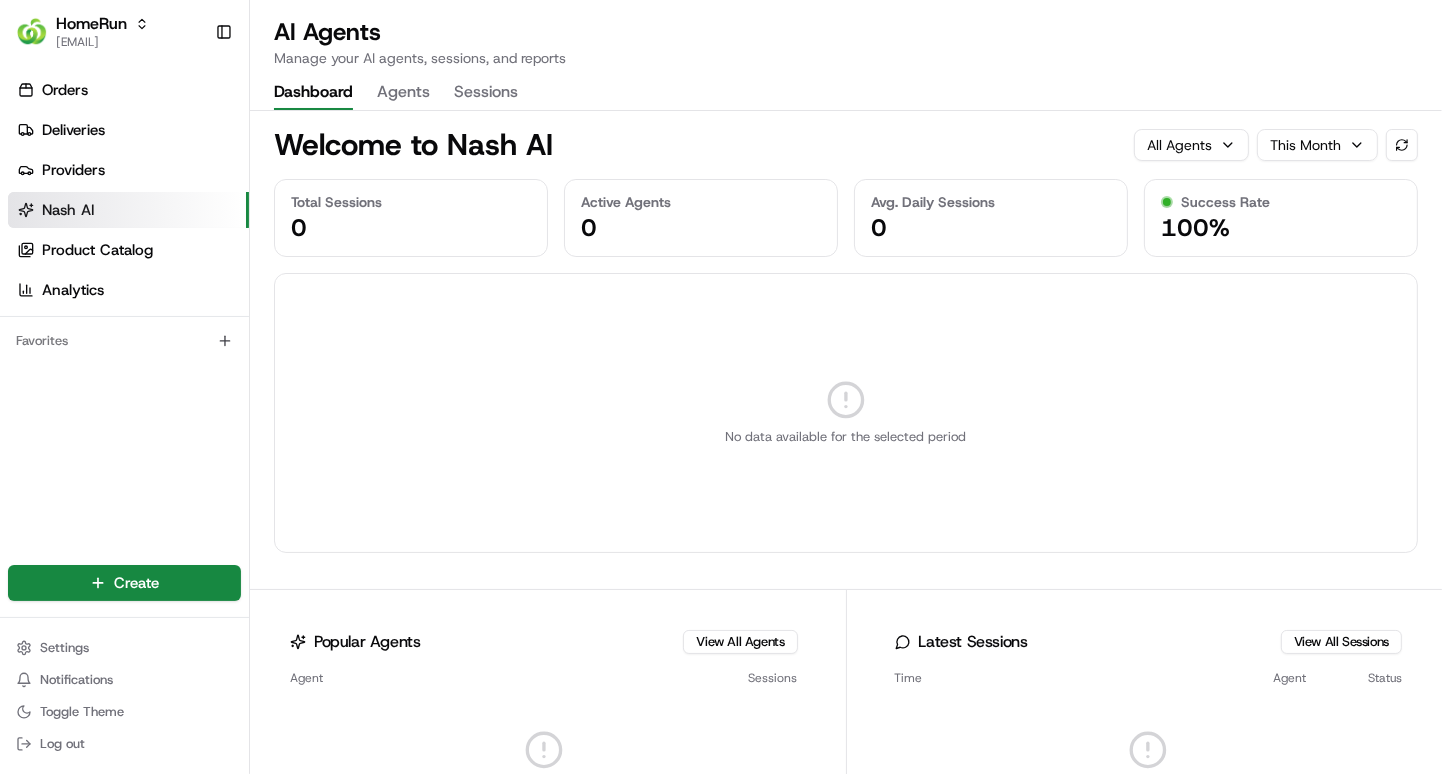 click on "Dashboard" at bounding box center (313, 93) 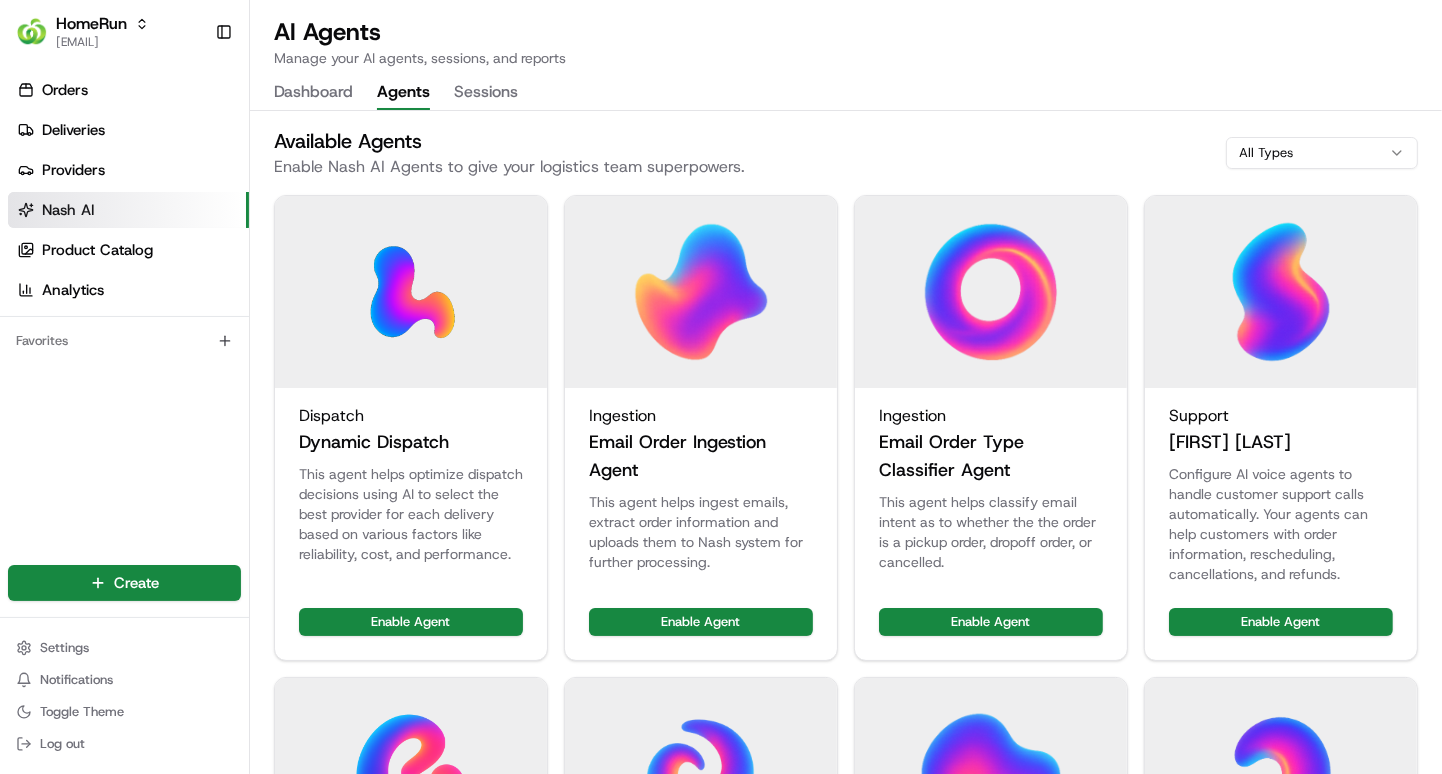 click on "Agents" at bounding box center [403, 93] 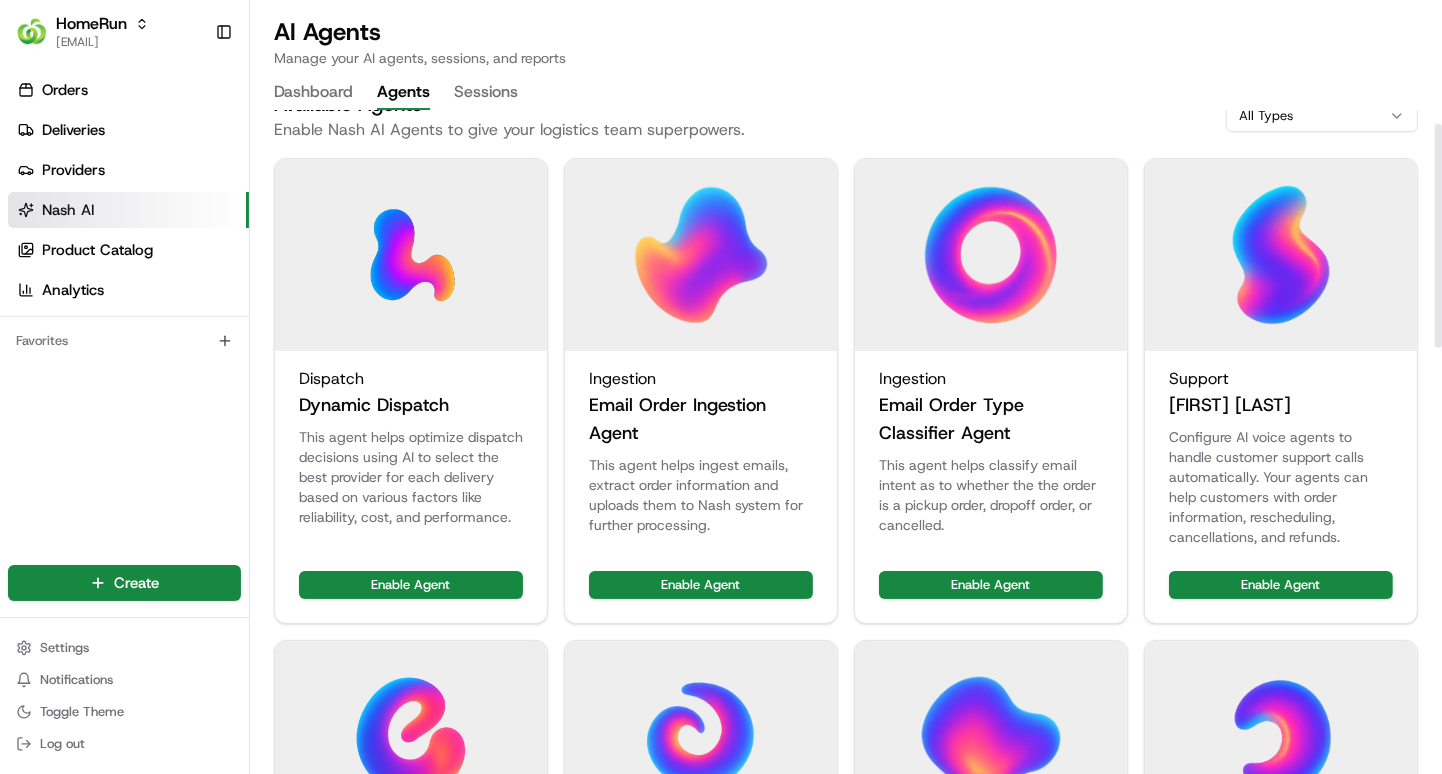 scroll, scrollTop: 30, scrollLeft: 0, axis: vertical 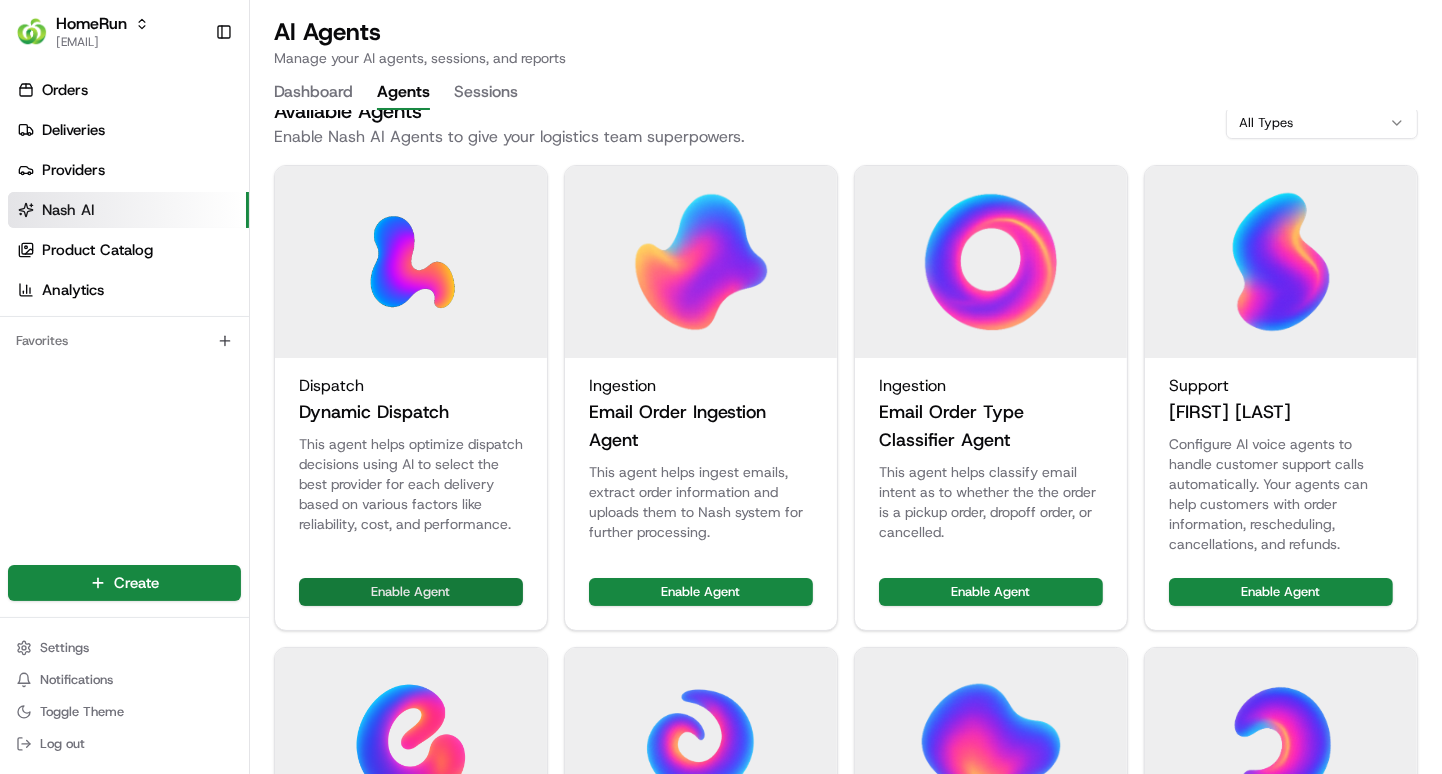 click on "Enable Agent" at bounding box center (411, 592) 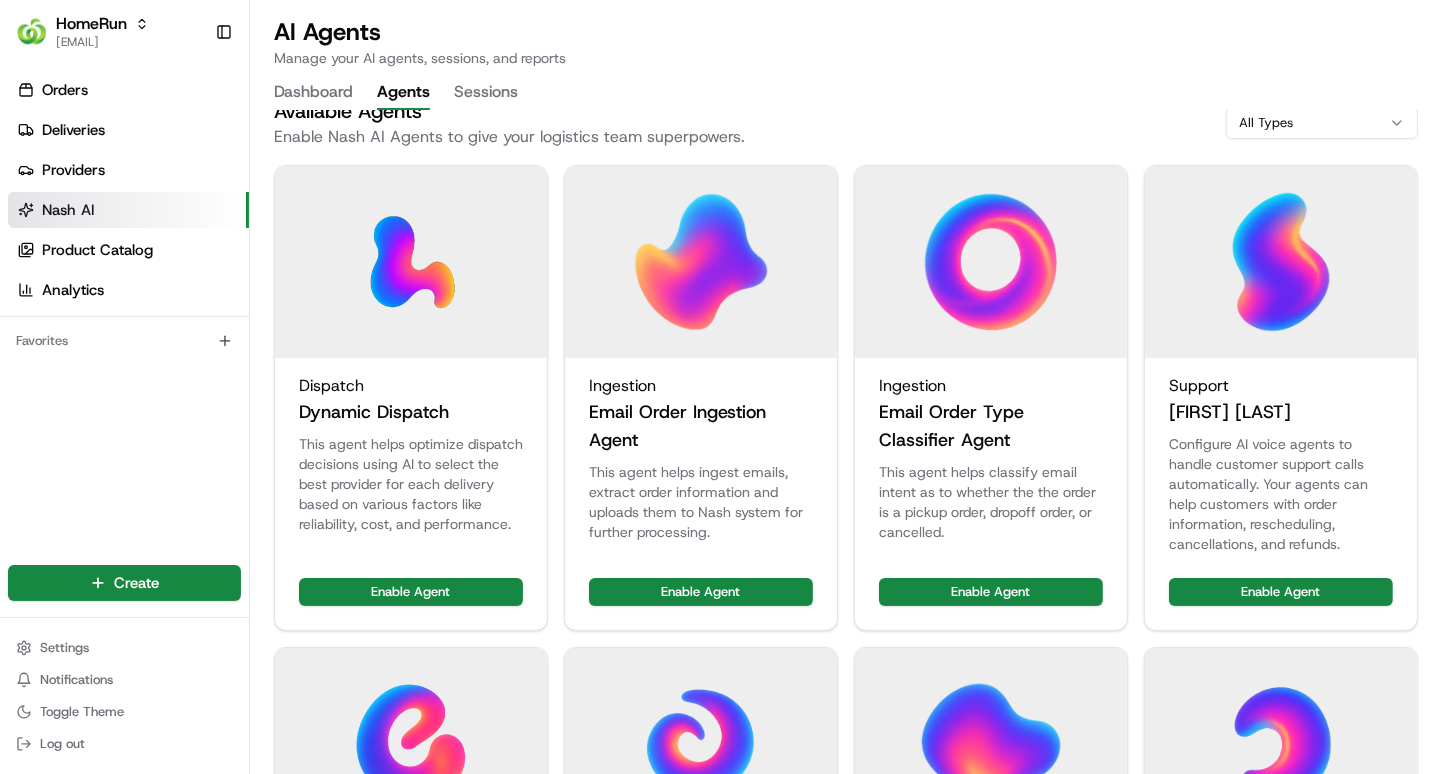 scroll, scrollTop: 0, scrollLeft: 0, axis: both 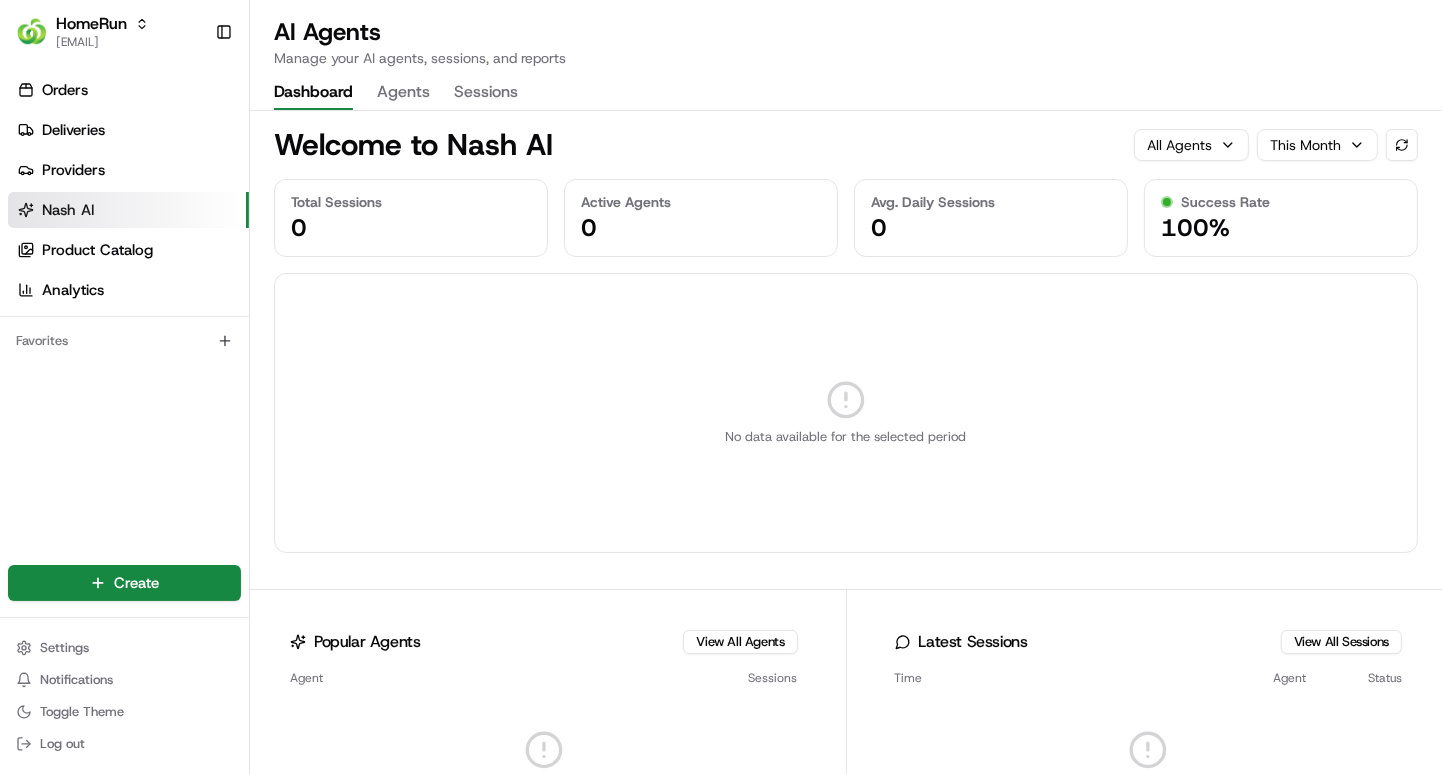 click on "Dashboard" at bounding box center [313, 93] 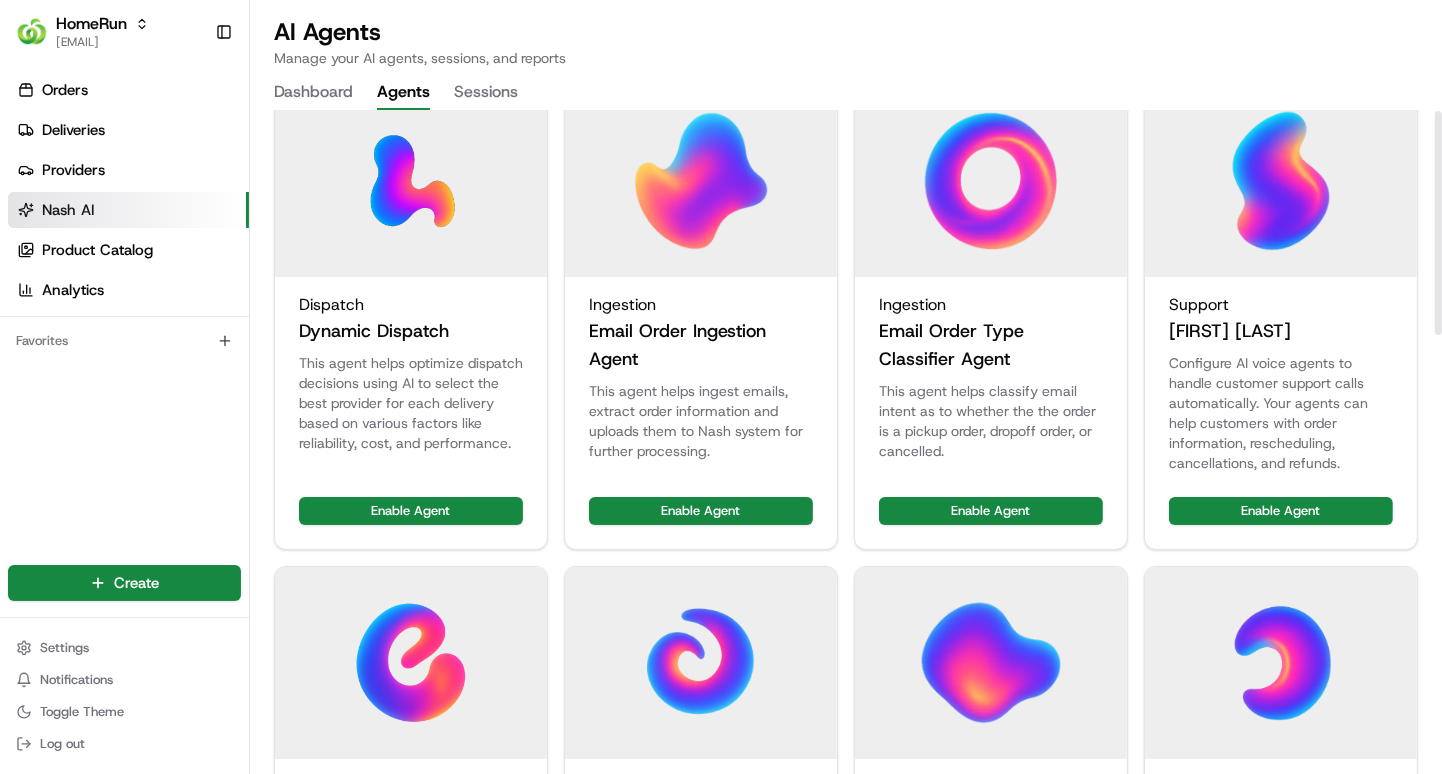 scroll, scrollTop: 0, scrollLeft: 0, axis: both 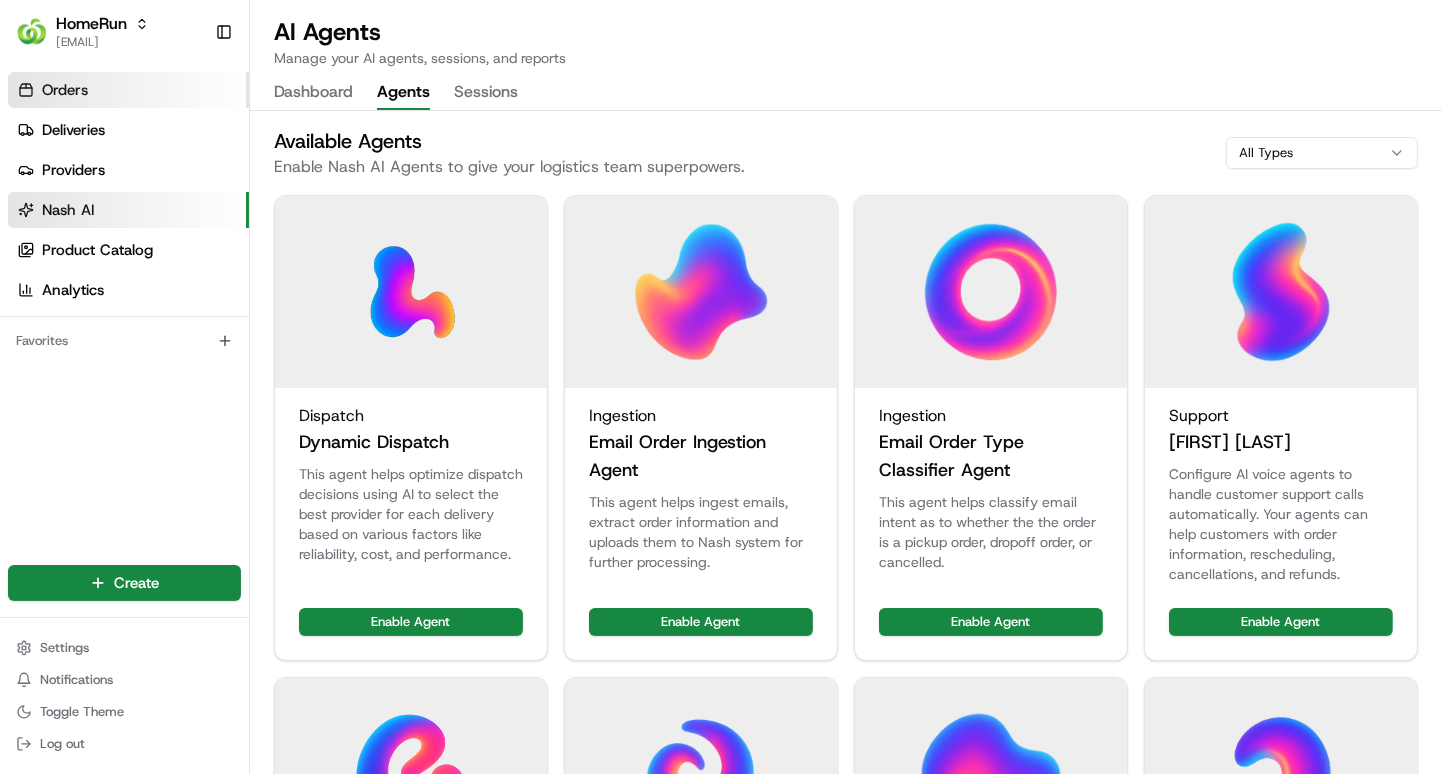 click on "Orders" at bounding box center [128, 90] 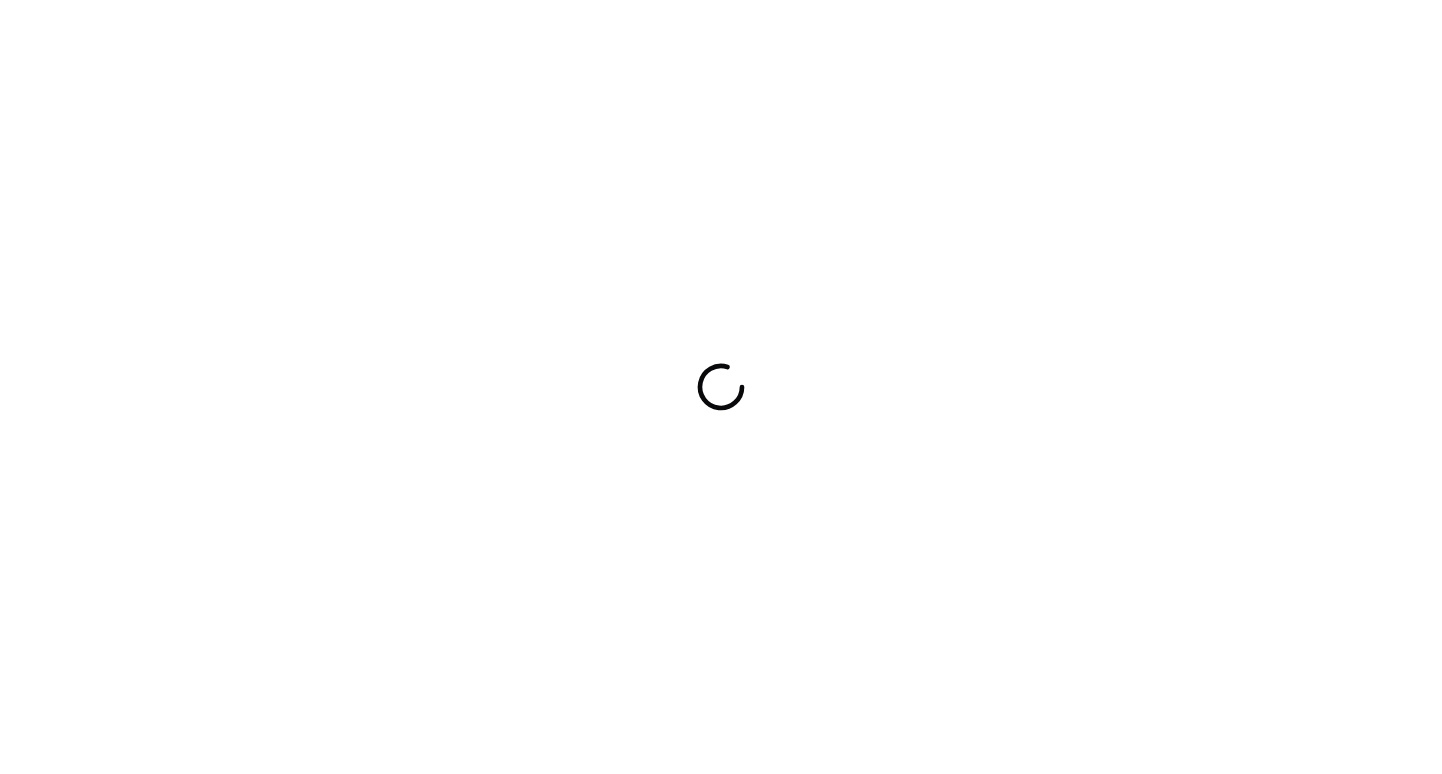 scroll, scrollTop: 0, scrollLeft: 0, axis: both 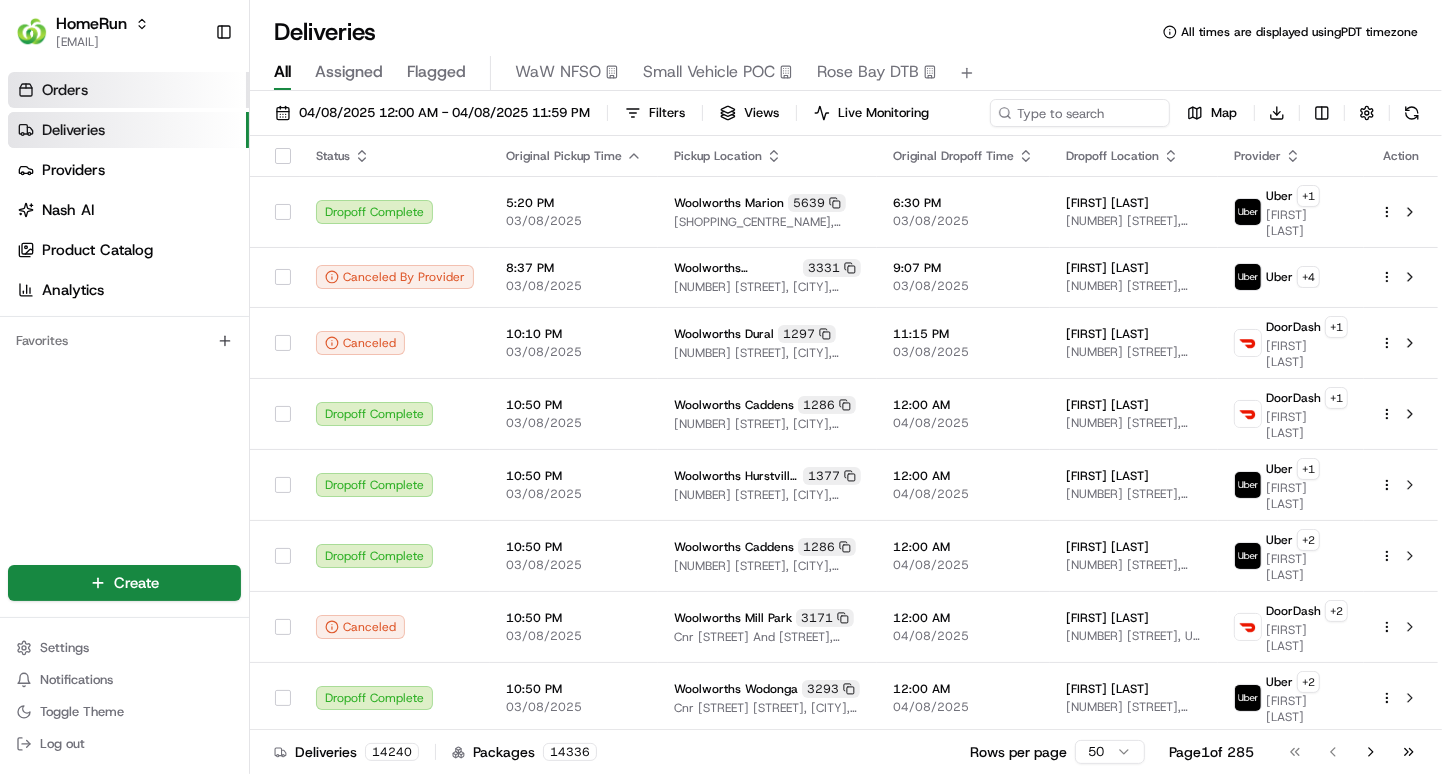 click on "Orders" at bounding box center [128, 90] 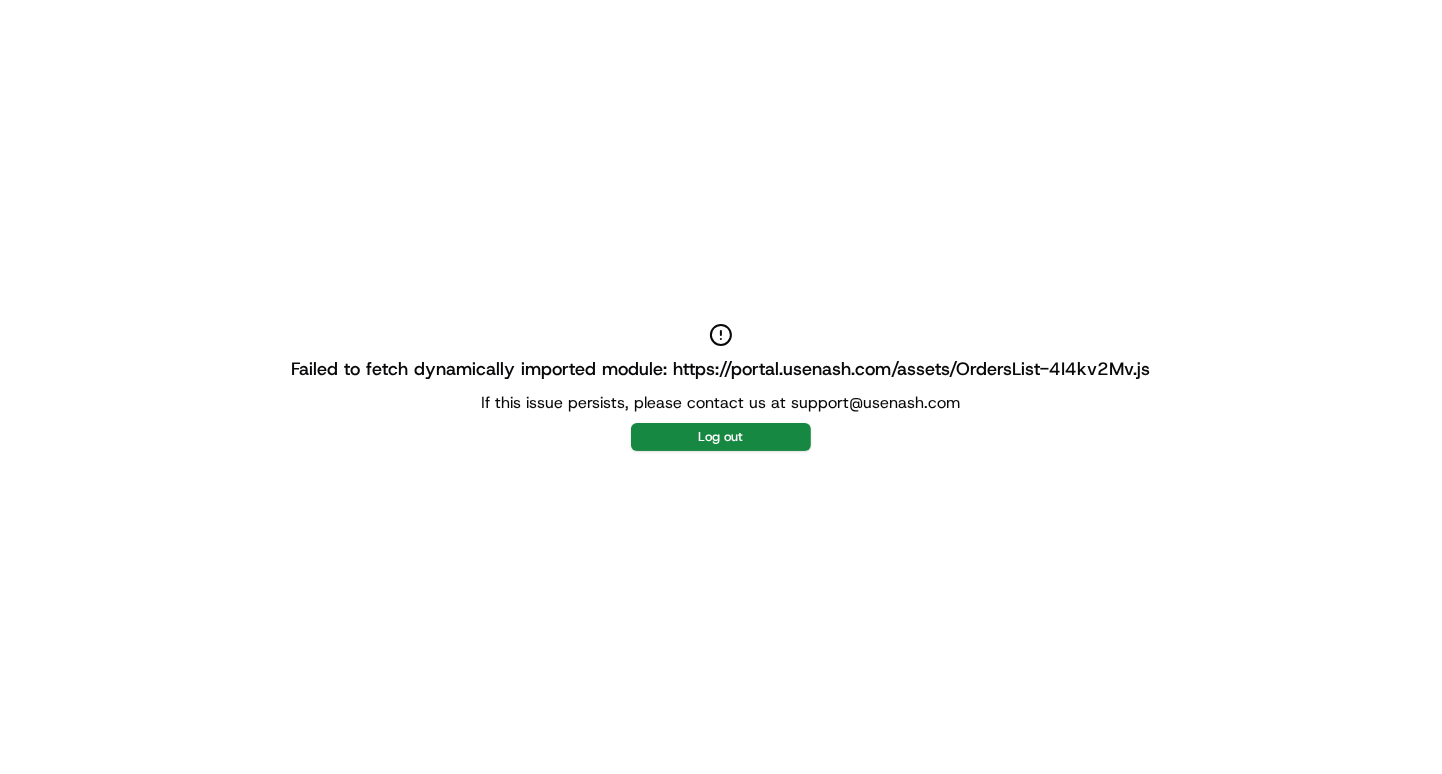 drag, startPoint x: 687, startPoint y: 445, endPoint x: 671, endPoint y: 589, distance: 144.88617 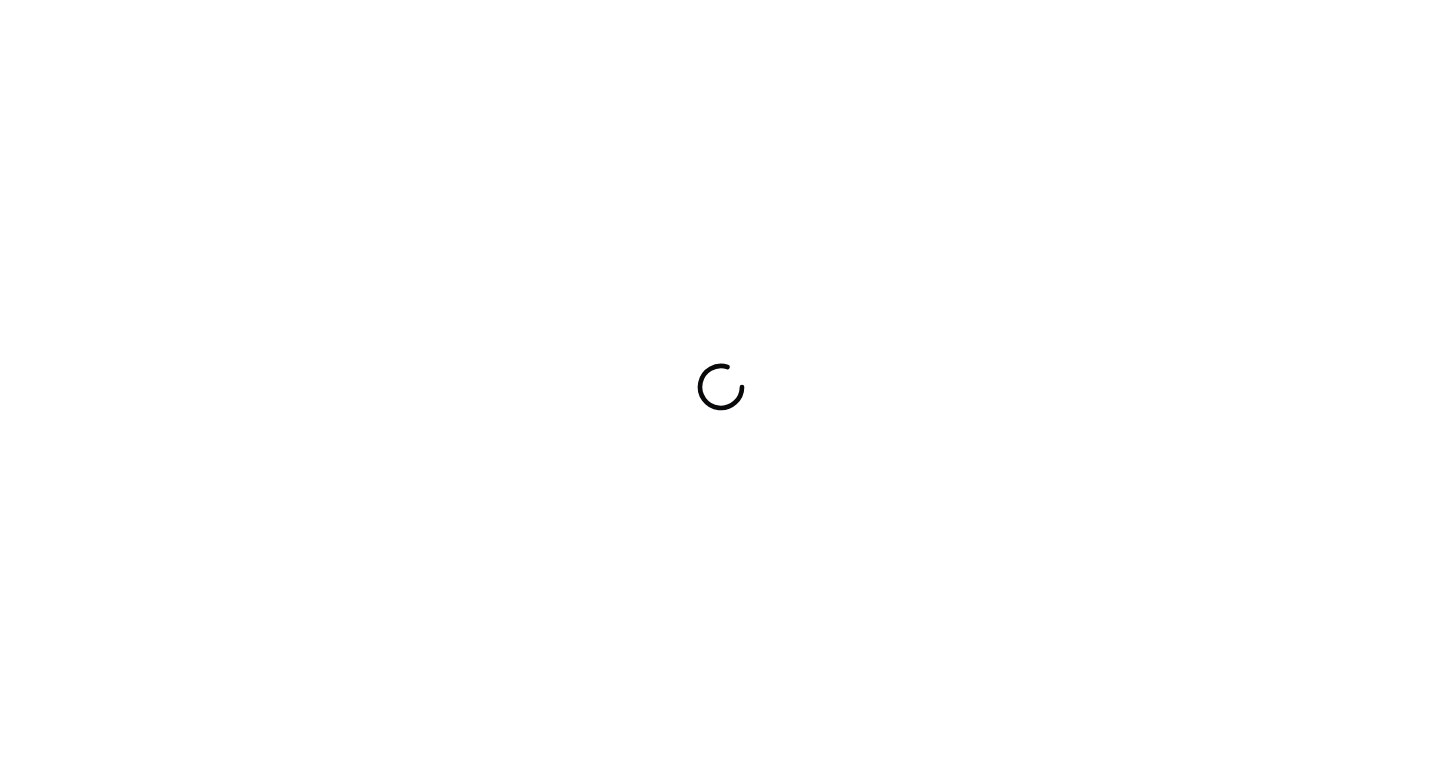 scroll, scrollTop: 0, scrollLeft: 0, axis: both 